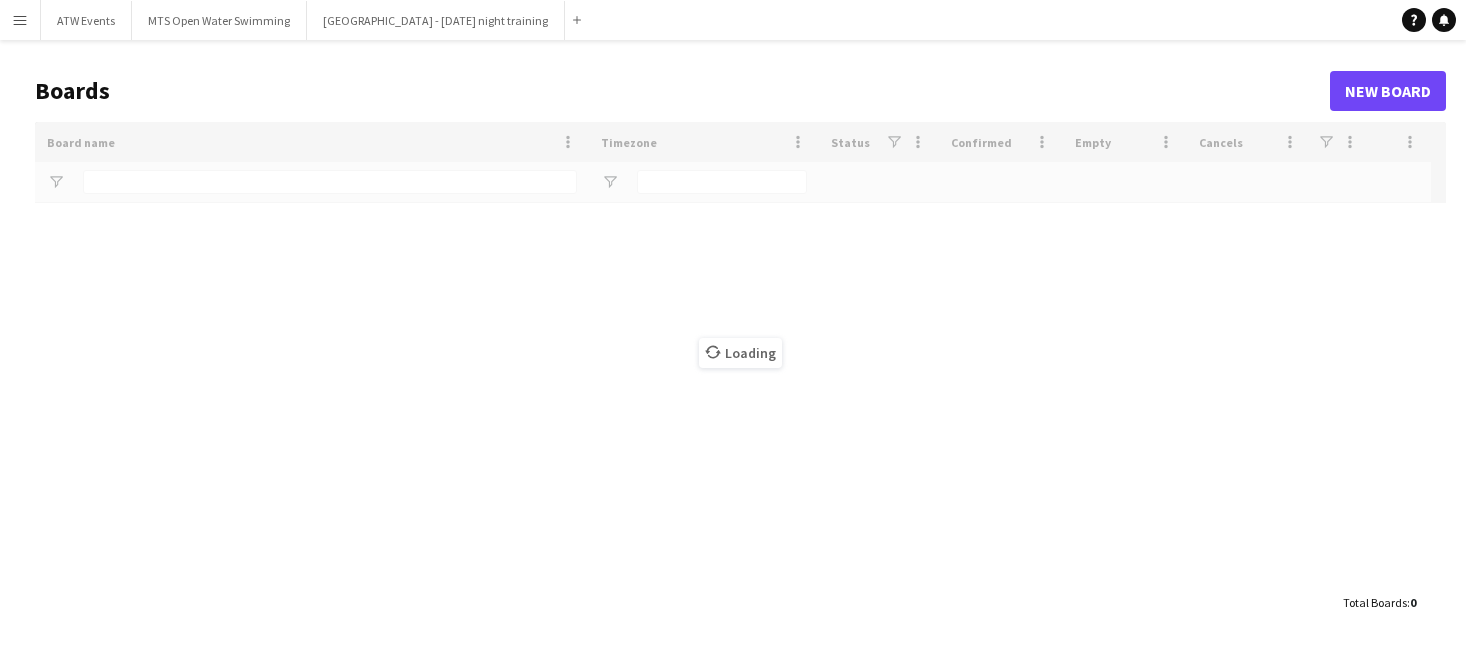 scroll, scrollTop: 0, scrollLeft: 0, axis: both 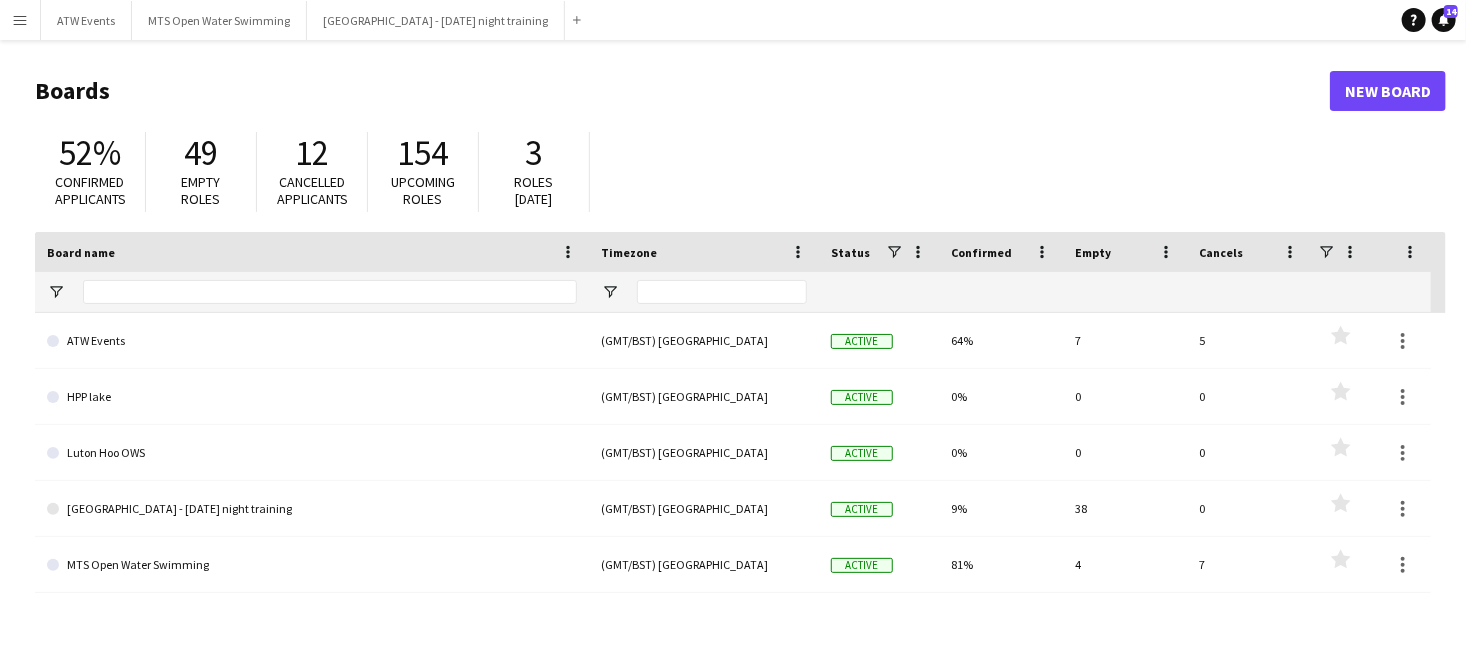 click on "Menu" at bounding box center (20, 20) 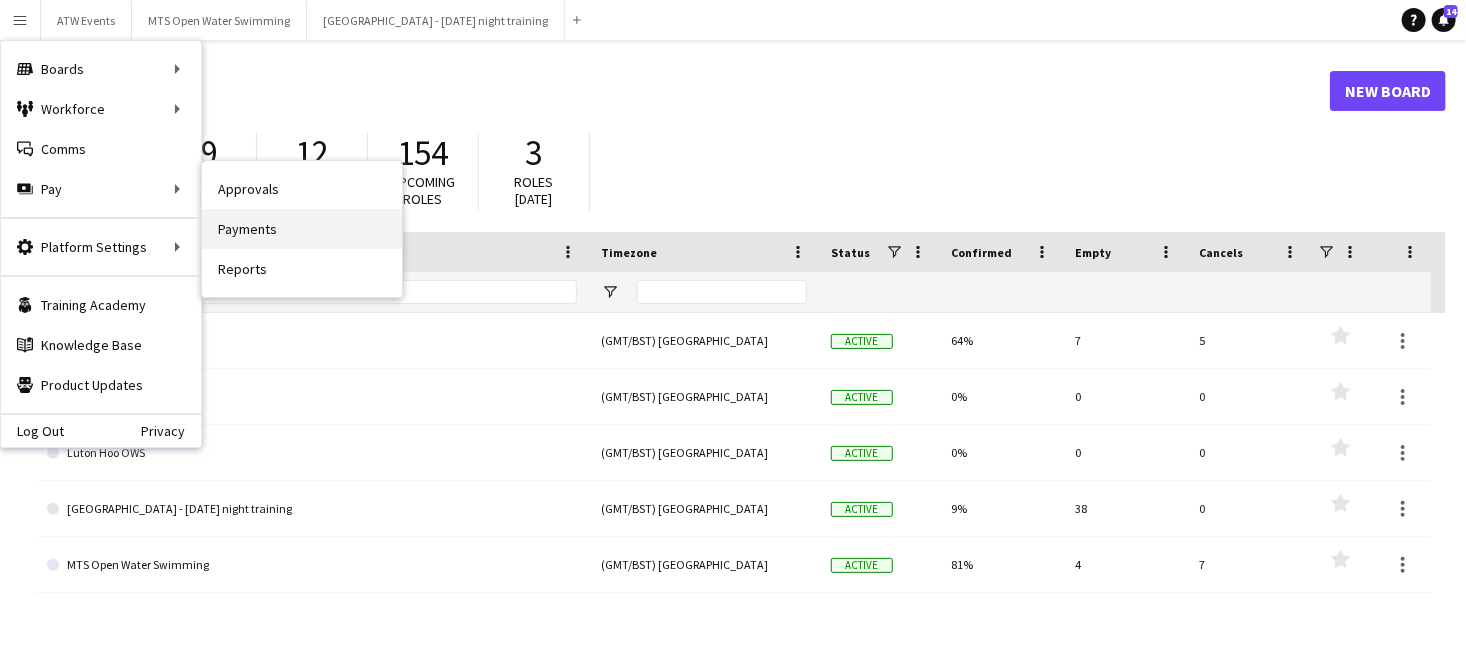 click on "Payments" at bounding box center (302, 229) 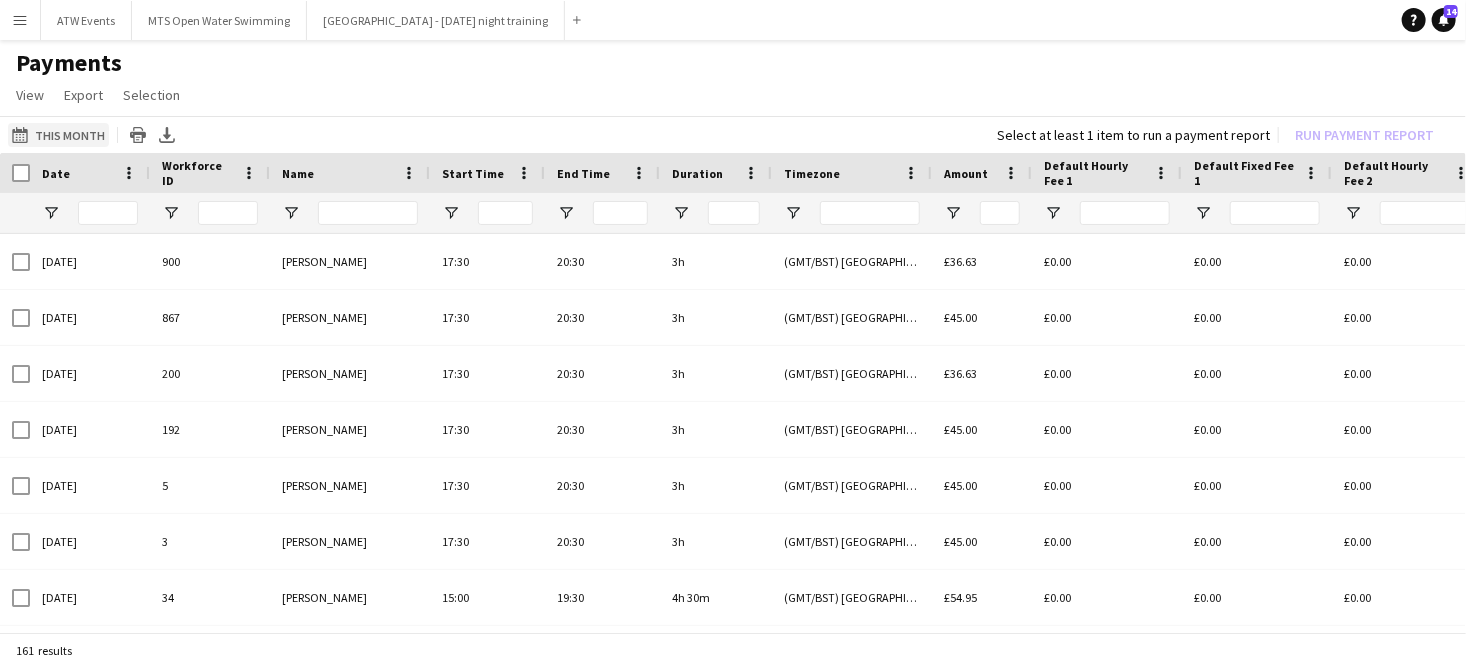 click on "This Month
This Month" 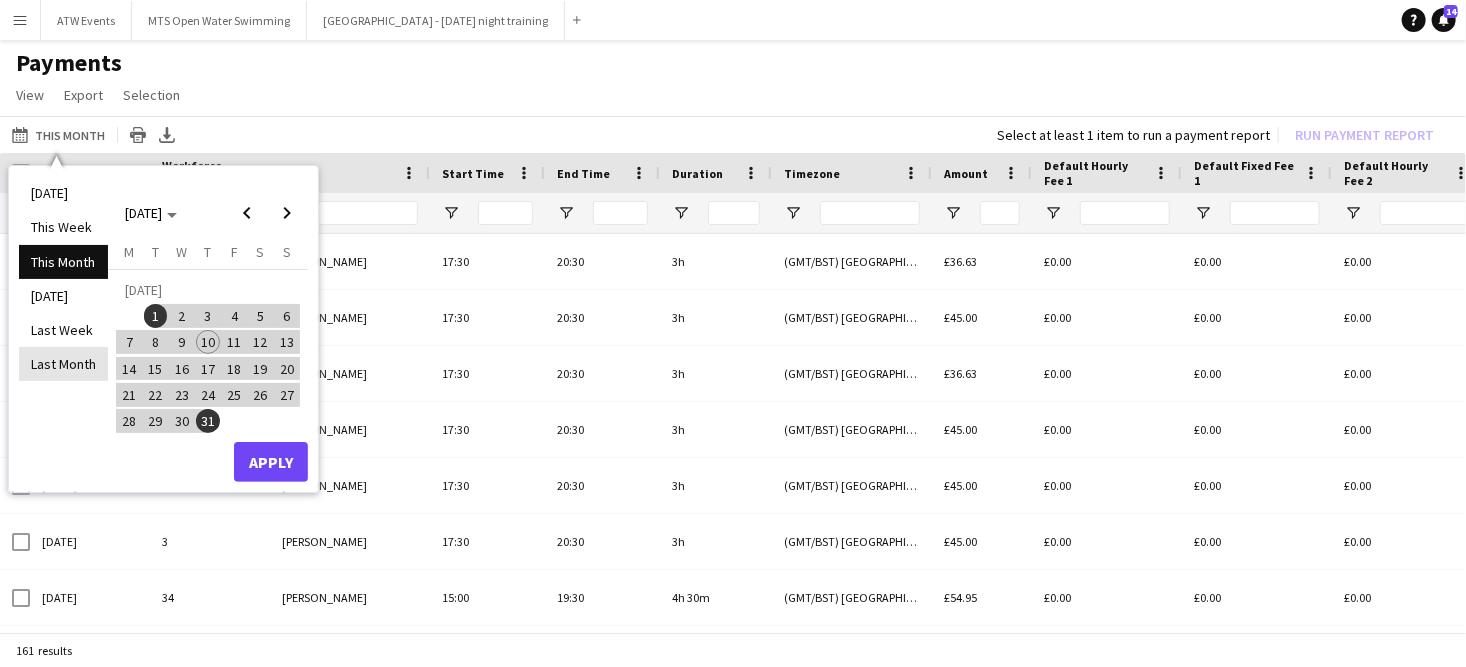 click on "Last Month" at bounding box center (63, 364) 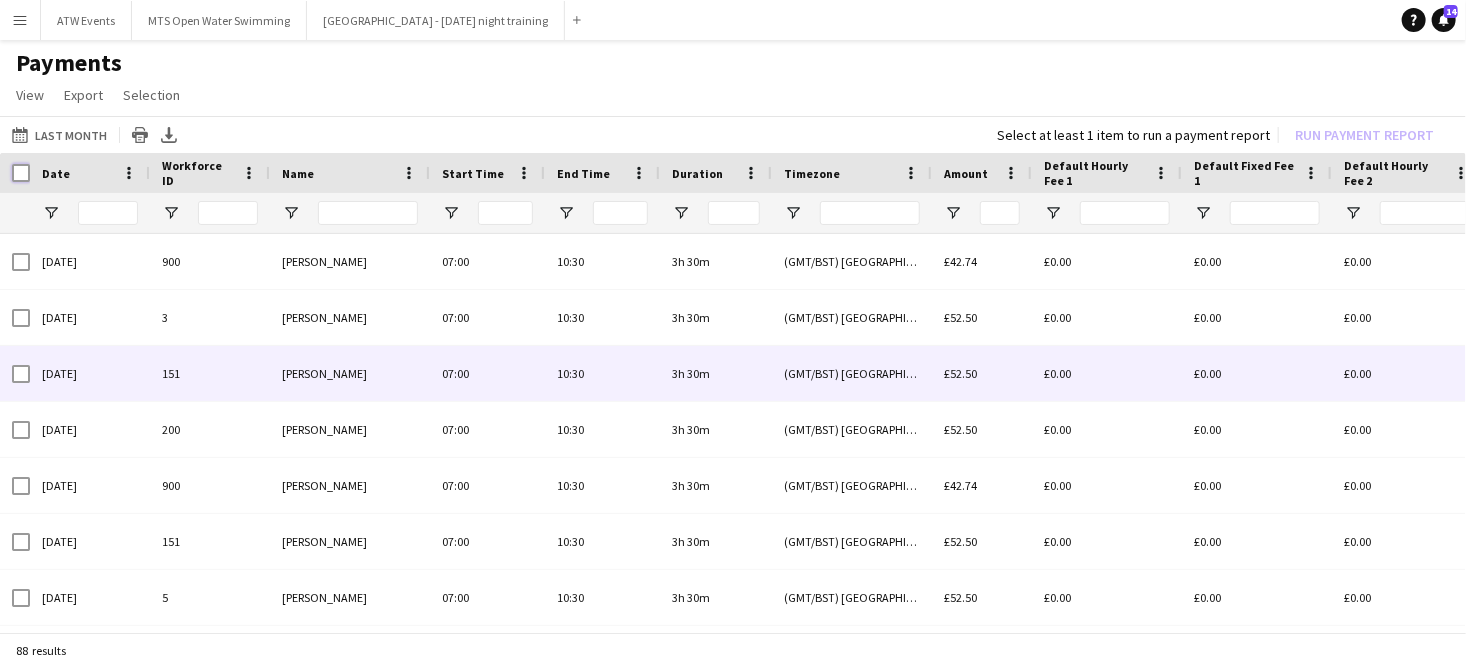 scroll, scrollTop: 131, scrollLeft: 0, axis: vertical 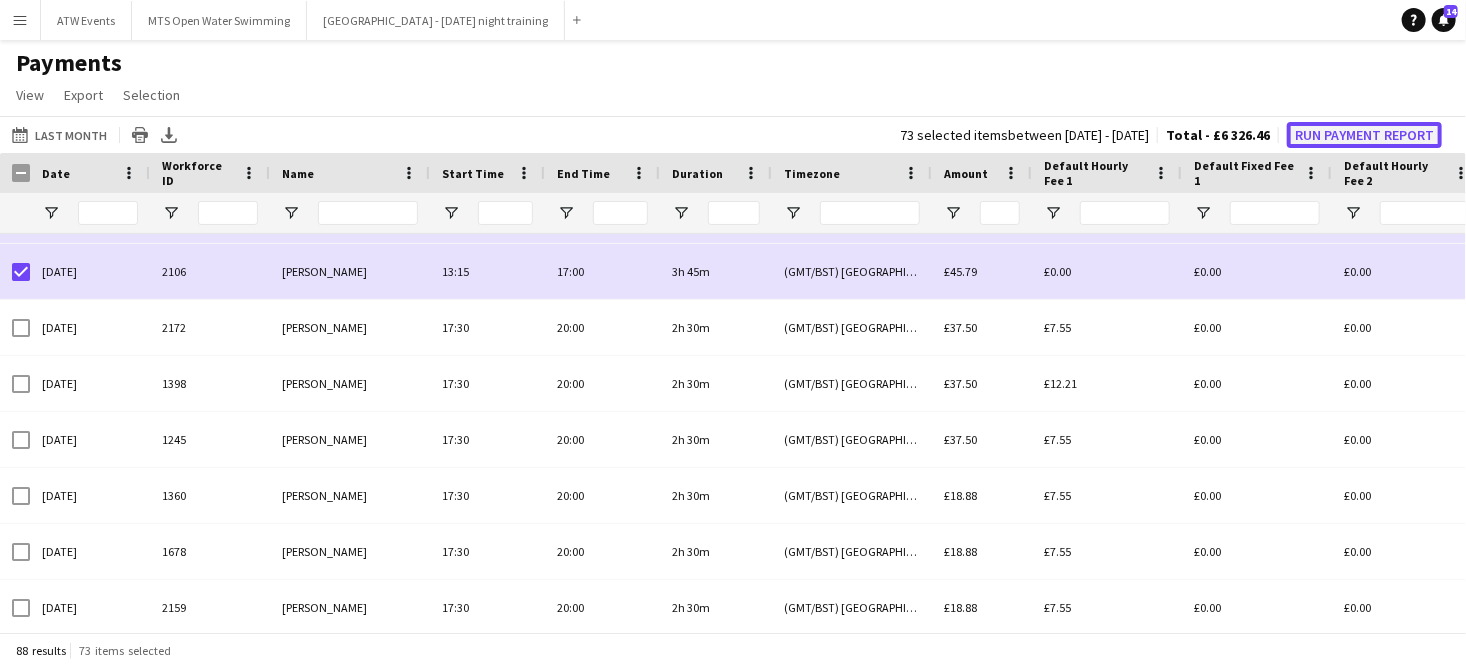 click on "Run Payment Report" 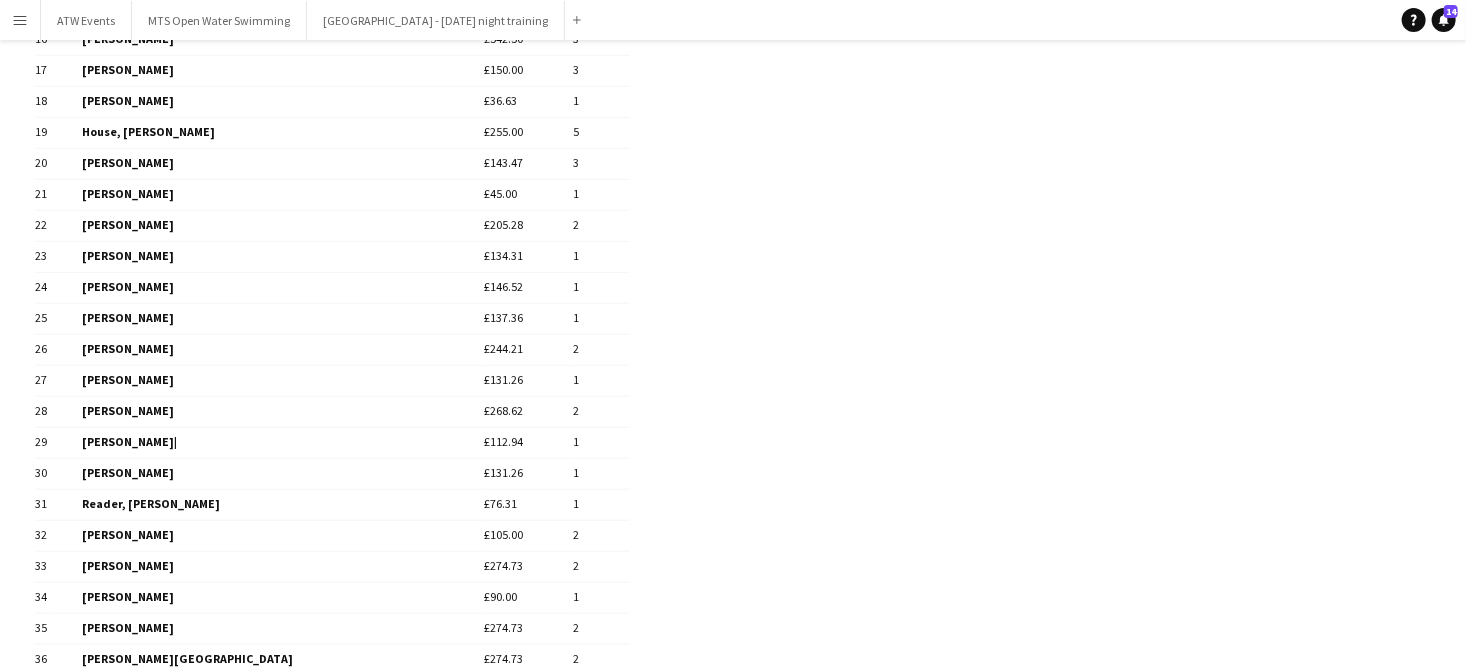 scroll, scrollTop: 918, scrollLeft: 0, axis: vertical 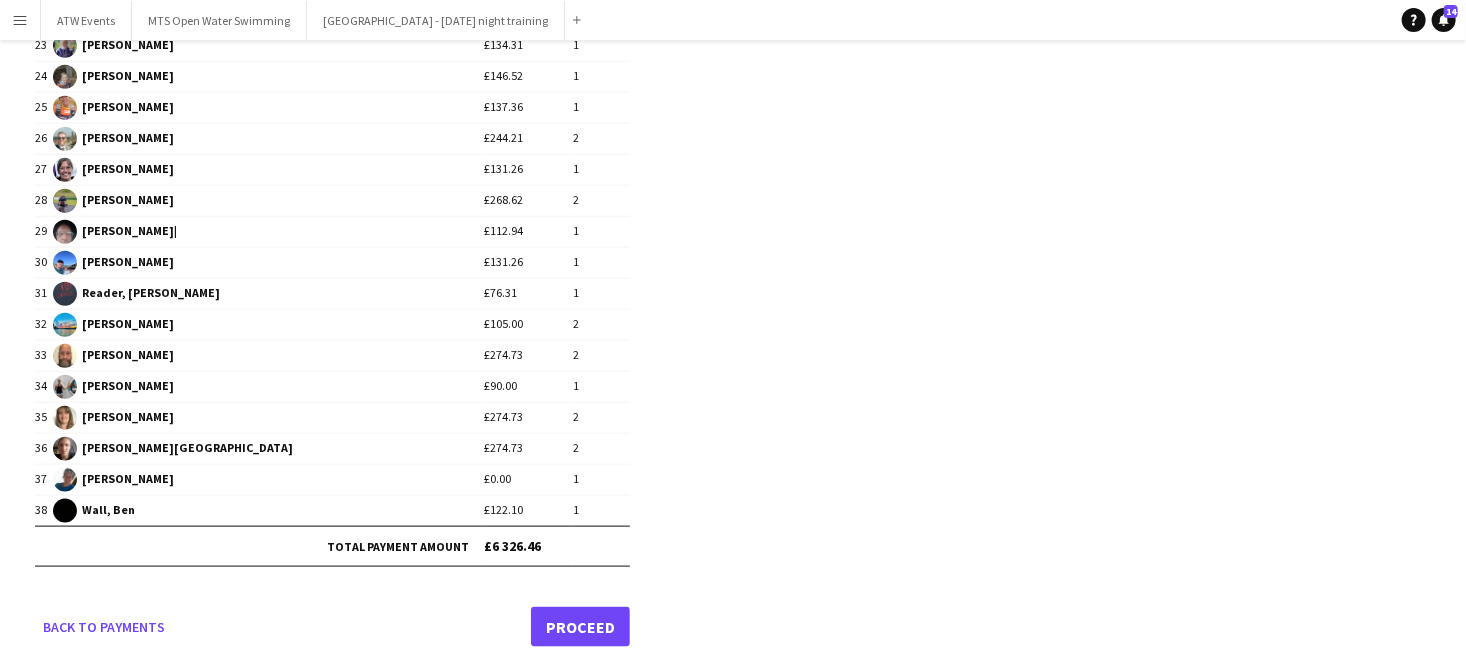 click on "Proceed" 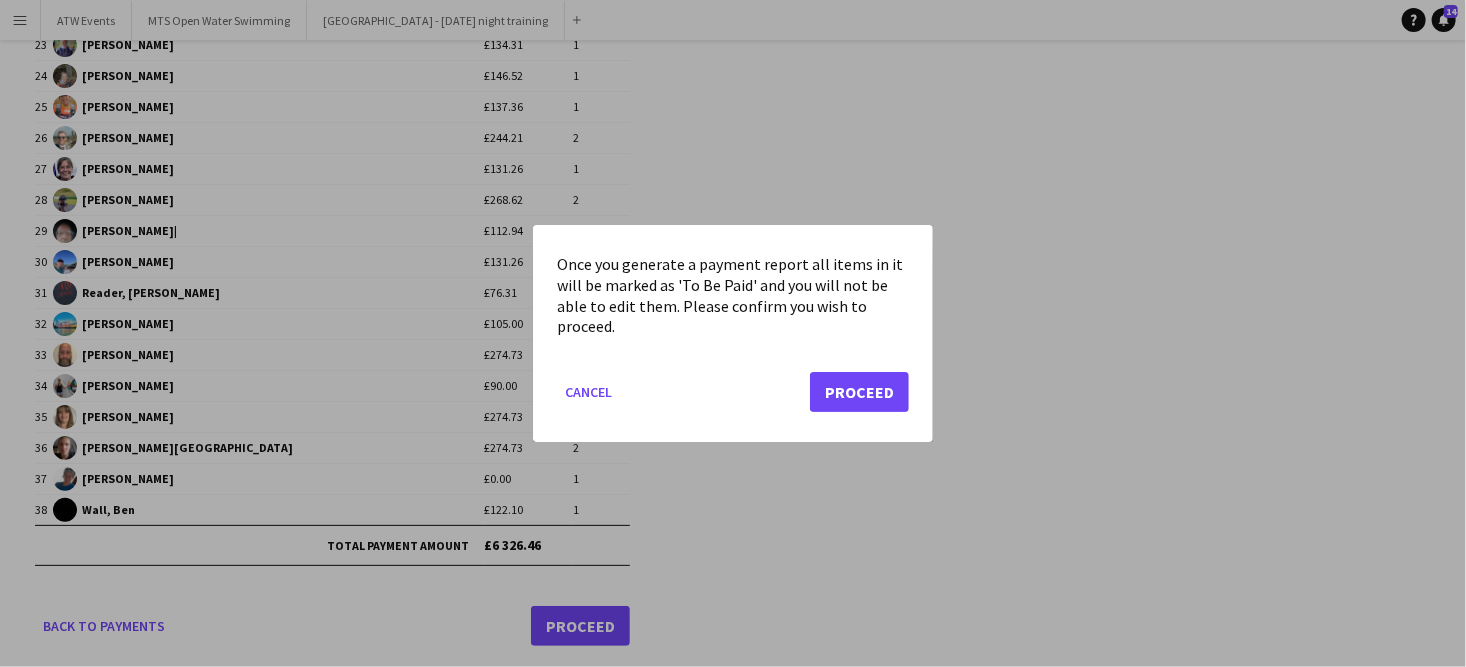 scroll, scrollTop: 0, scrollLeft: 0, axis: both 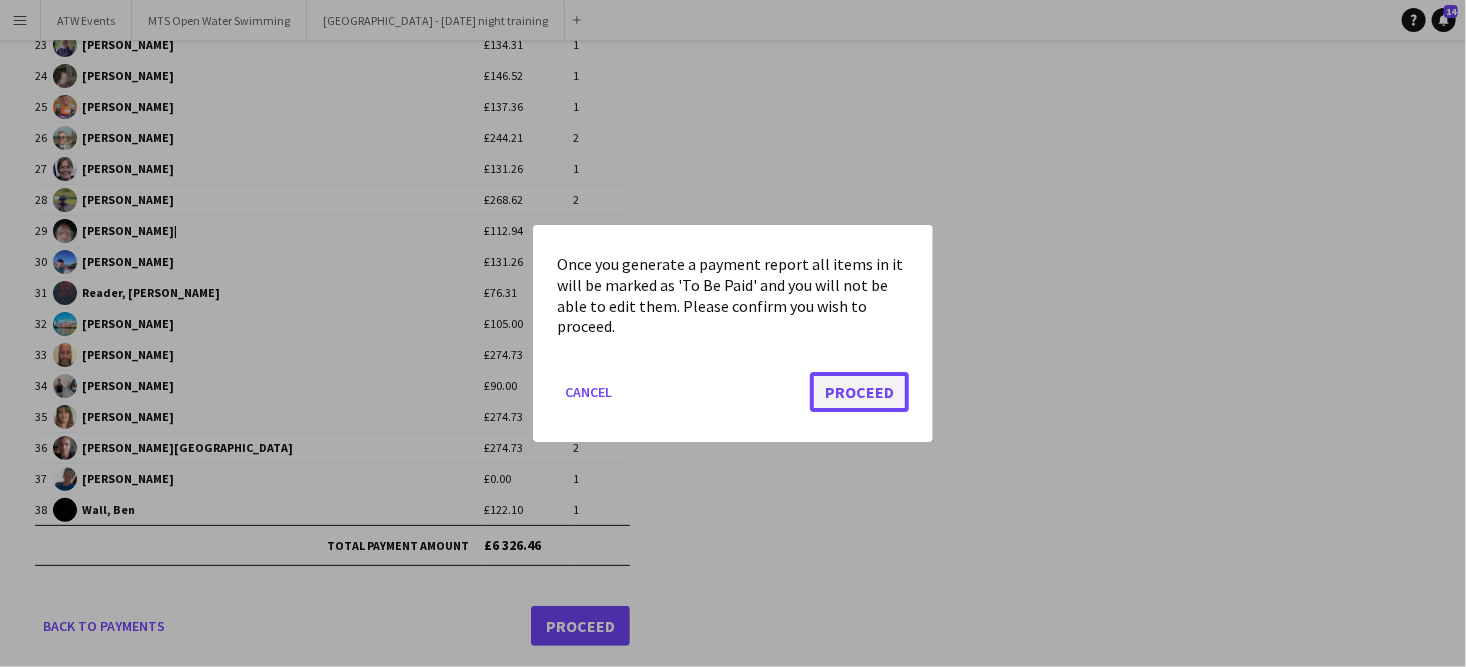 click on "Proceed" 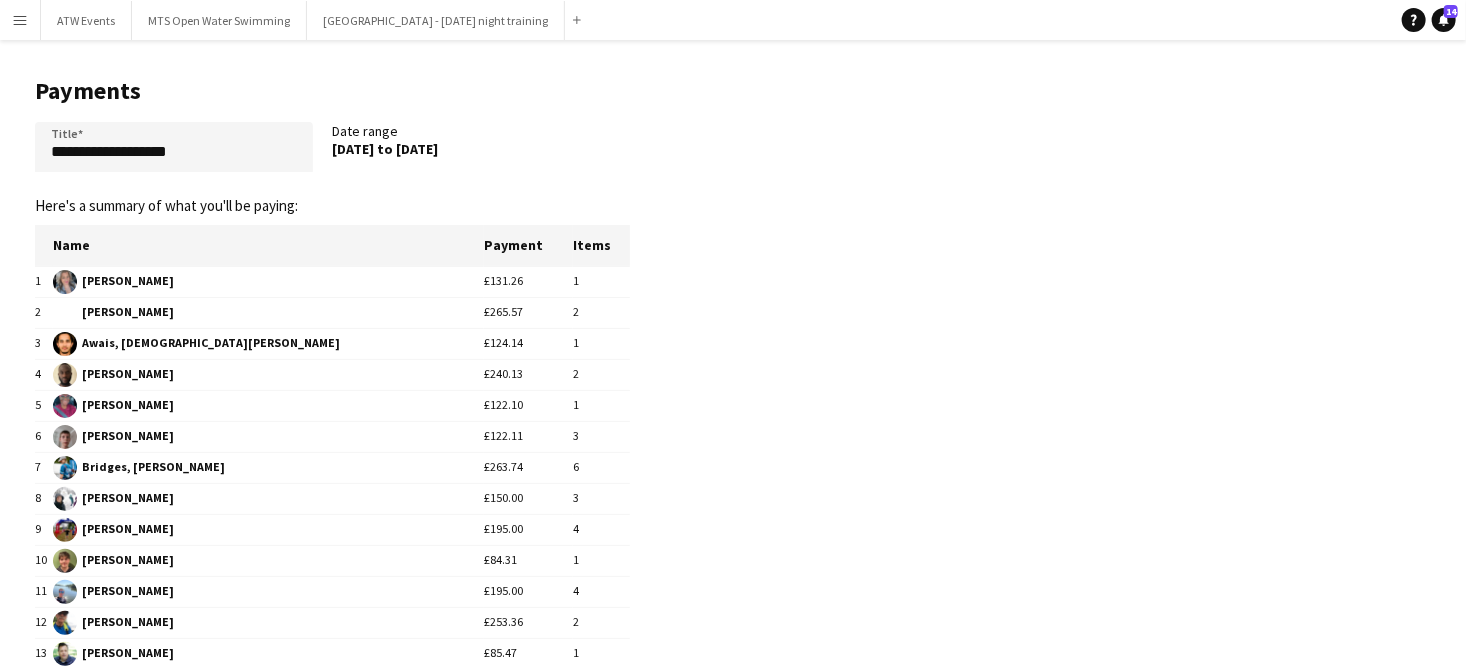 scroll, scrollTop: 918, scrollLeft: 0, axis: vertical 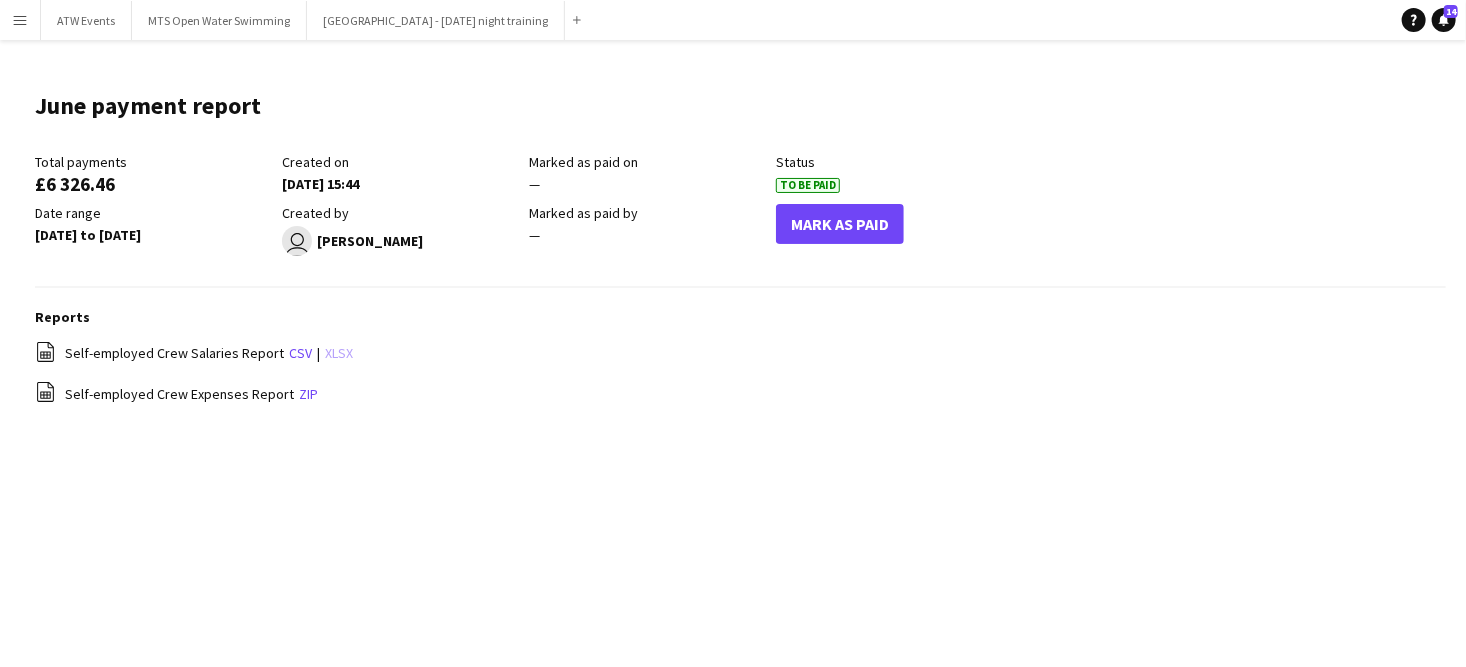 click on "xlsx" 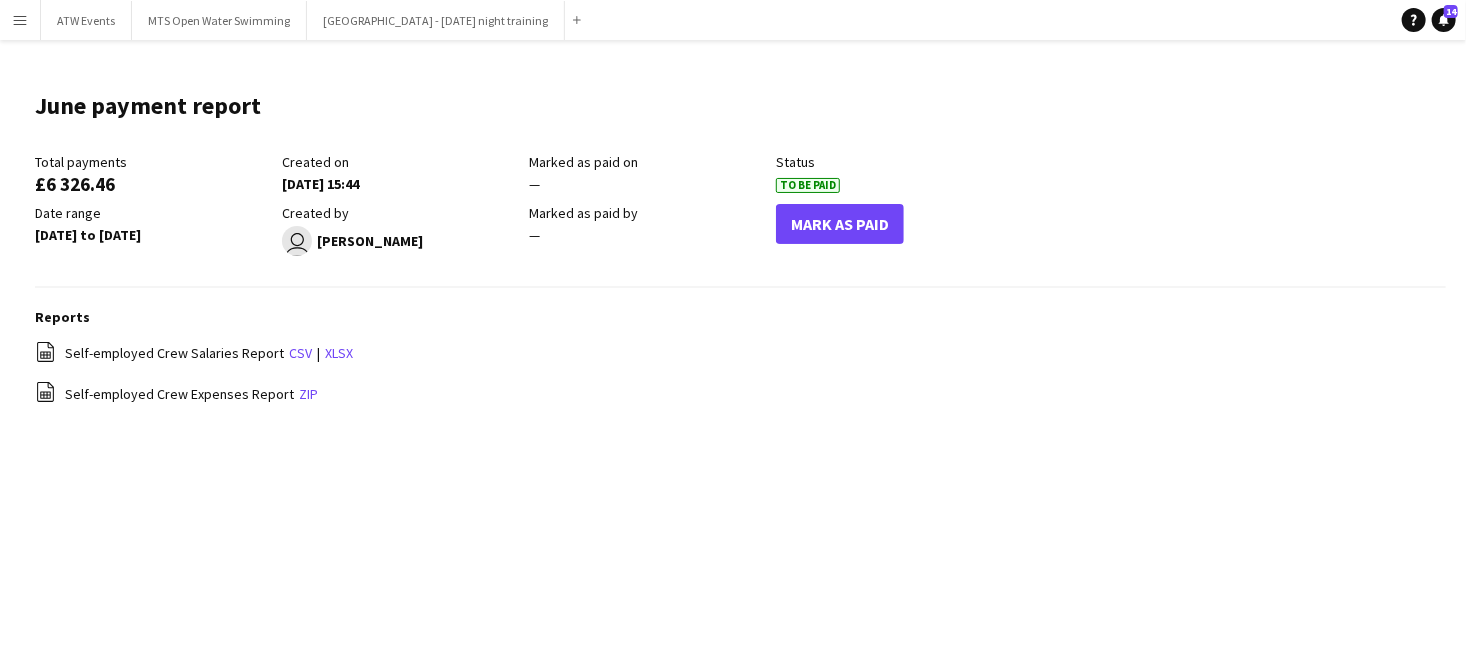 click on "Menu" at bounding box center [20, 20] 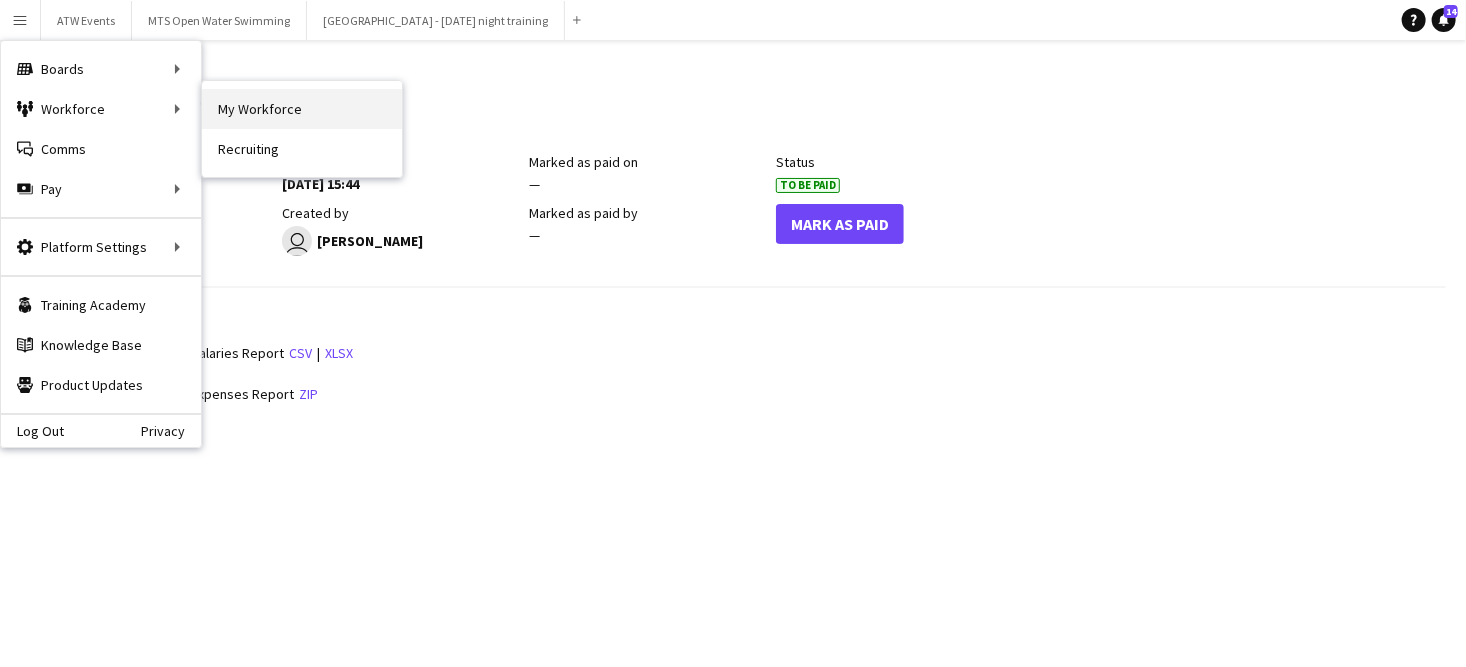 click on "My Workforce" at bounding box center (302, 109) 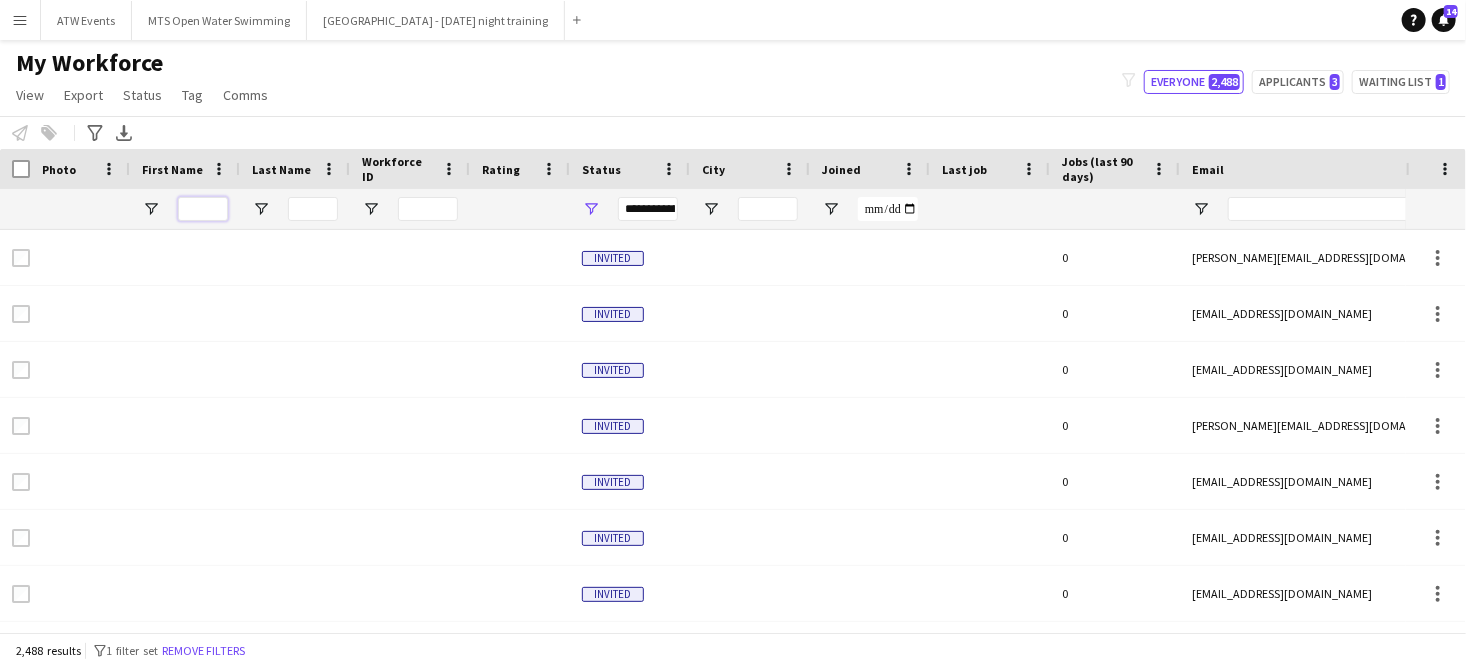 click at bounding box center (203, 209) 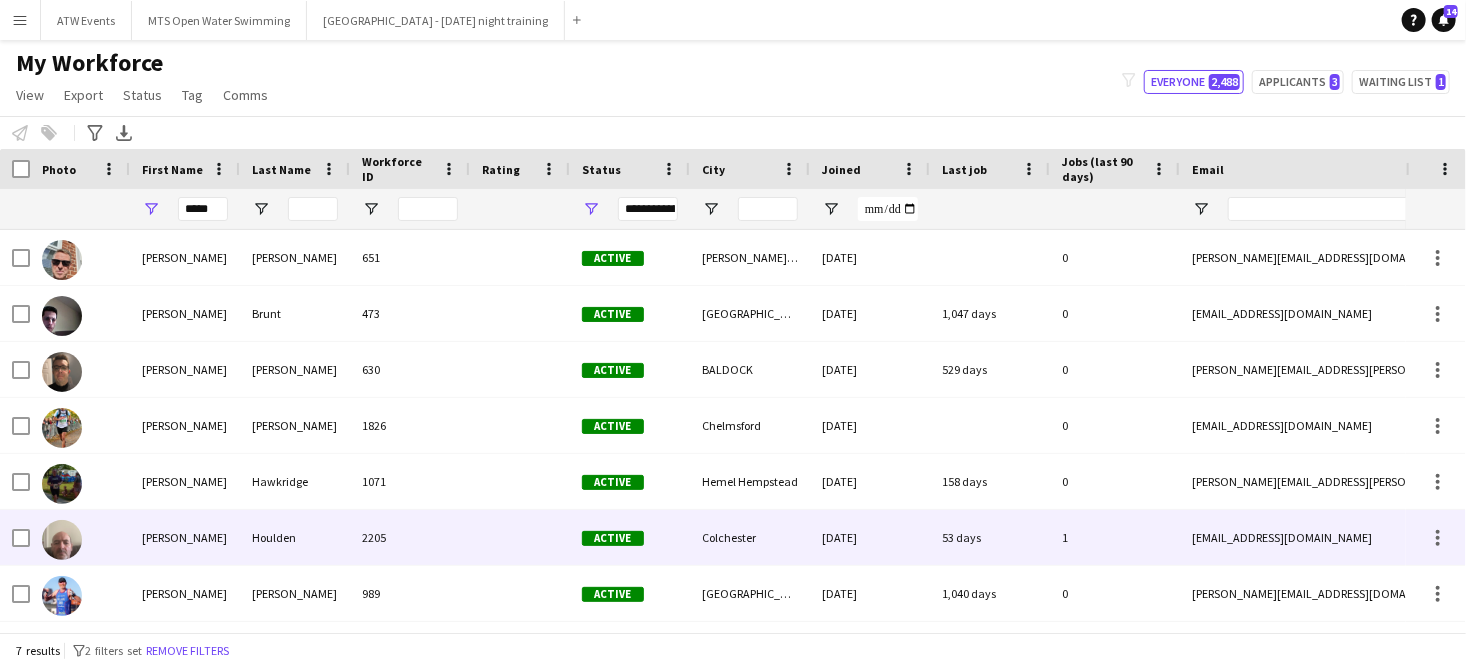 click on "[PERSON_NAME]" at bounding box center [185, 537] 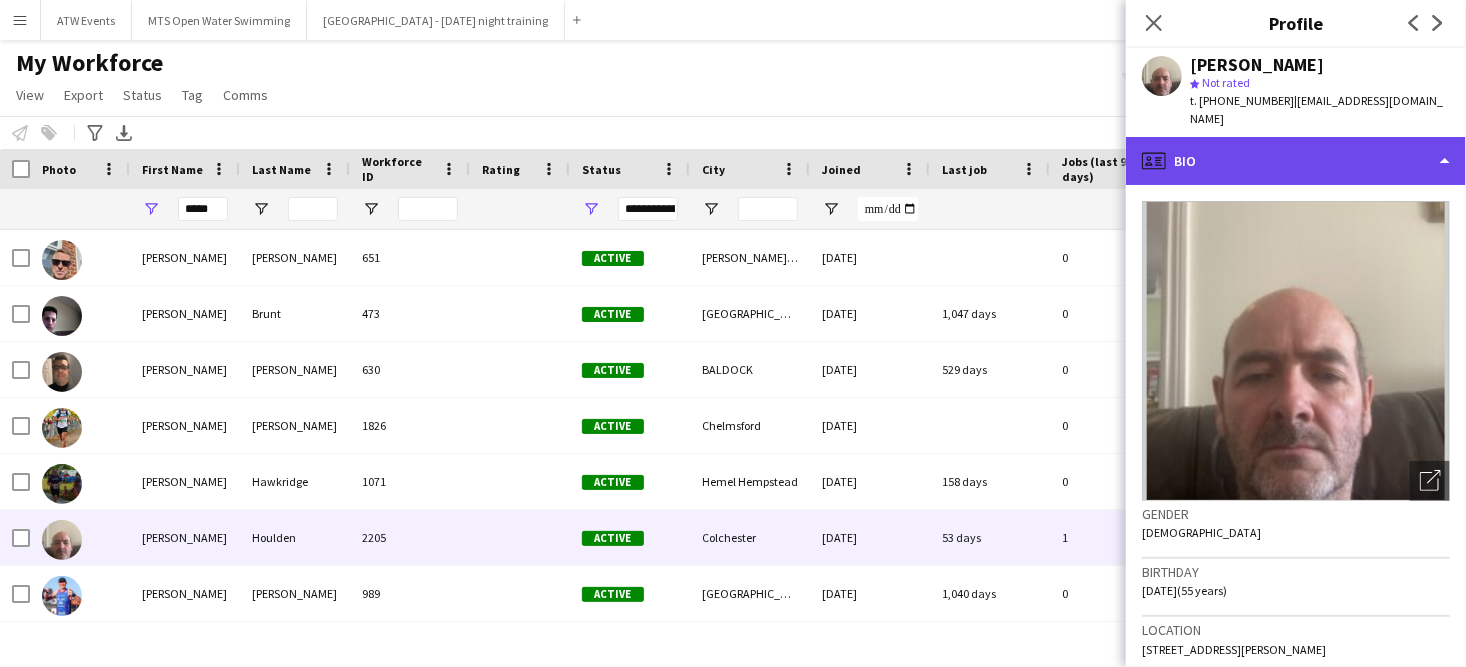 click on "profile
Bio" 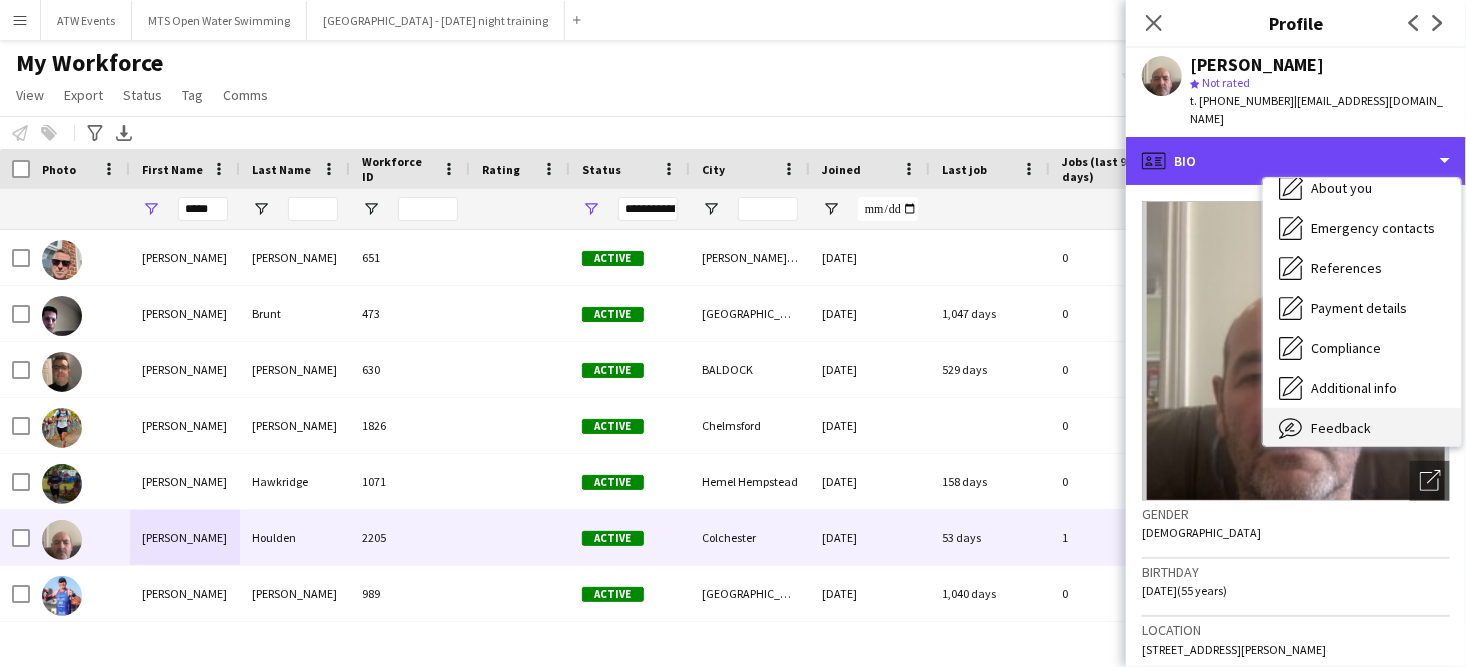 scroll, scrollTop: 188, scrollLeft: 0, axis: vertical 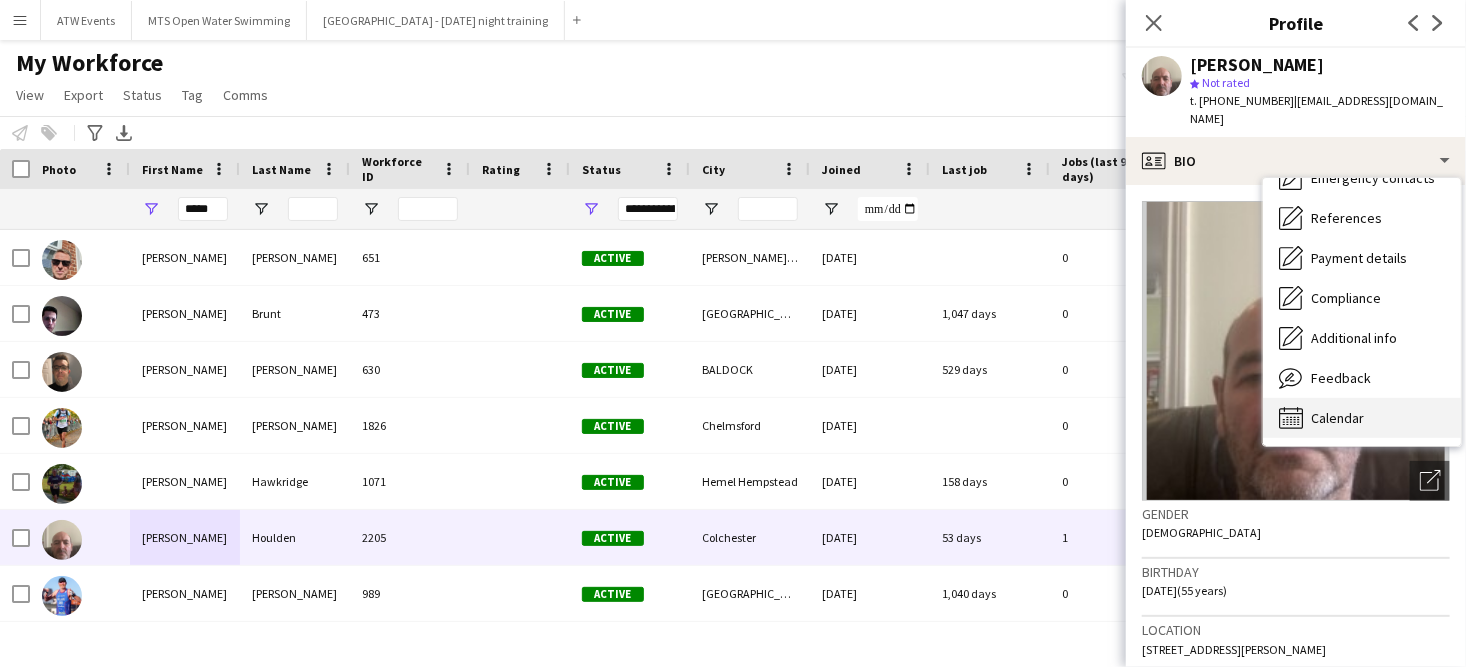 click on "Calendar" at bounding box center (1337, 418) 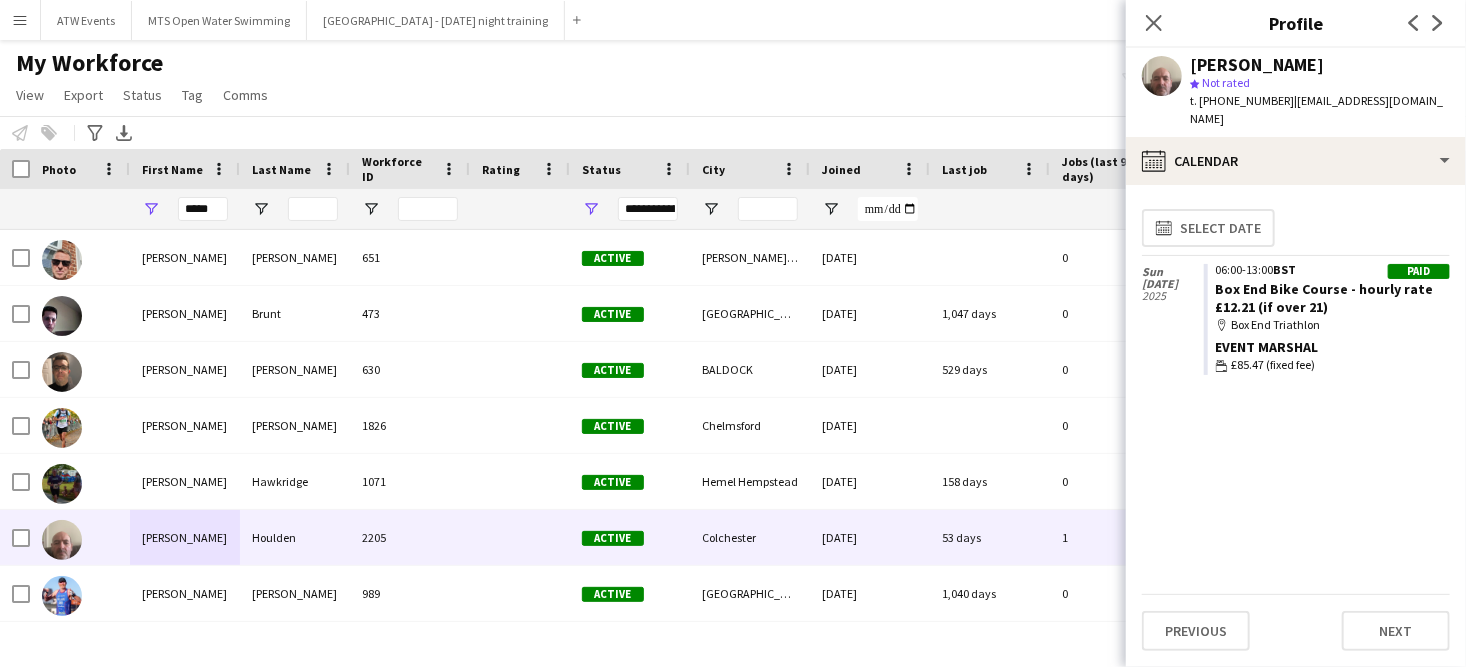 drag, startPoint x: 1401, startPoint y: 102, endPoint x: 1290, endPoint y: 102, distance: 111 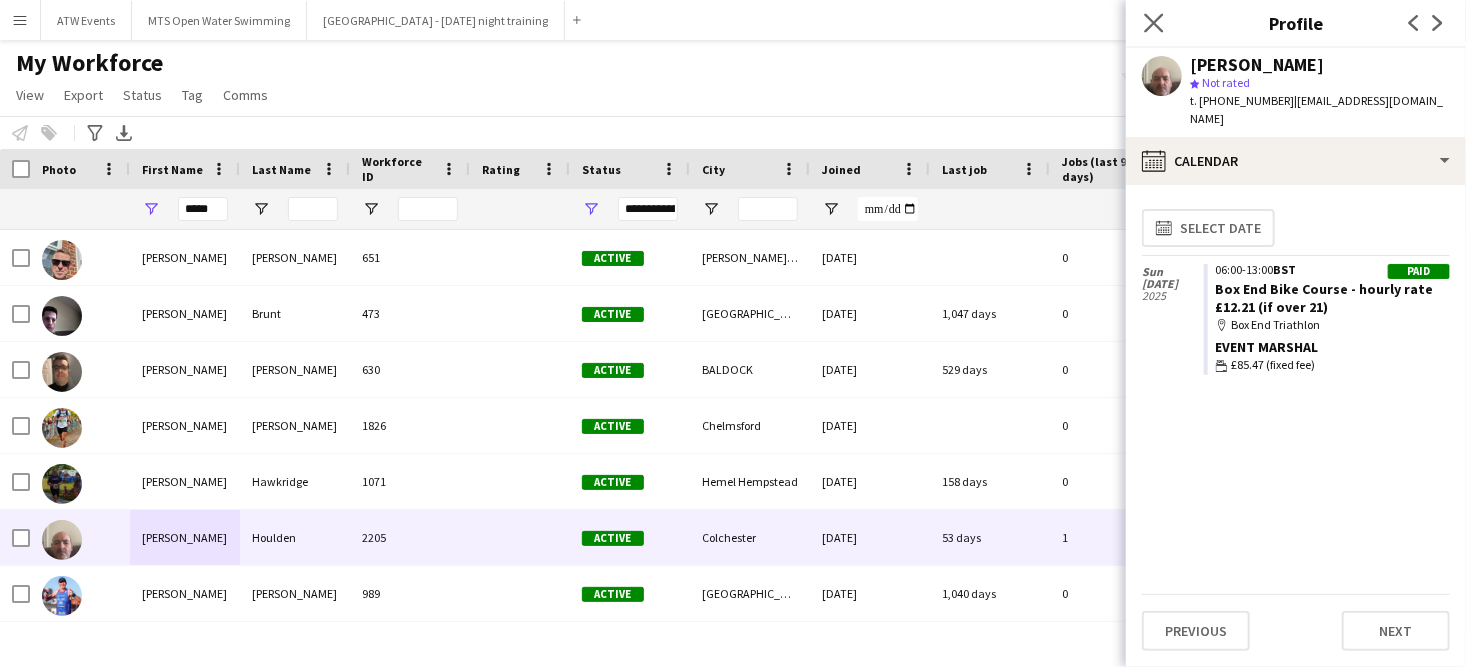click on "Close pop-in" 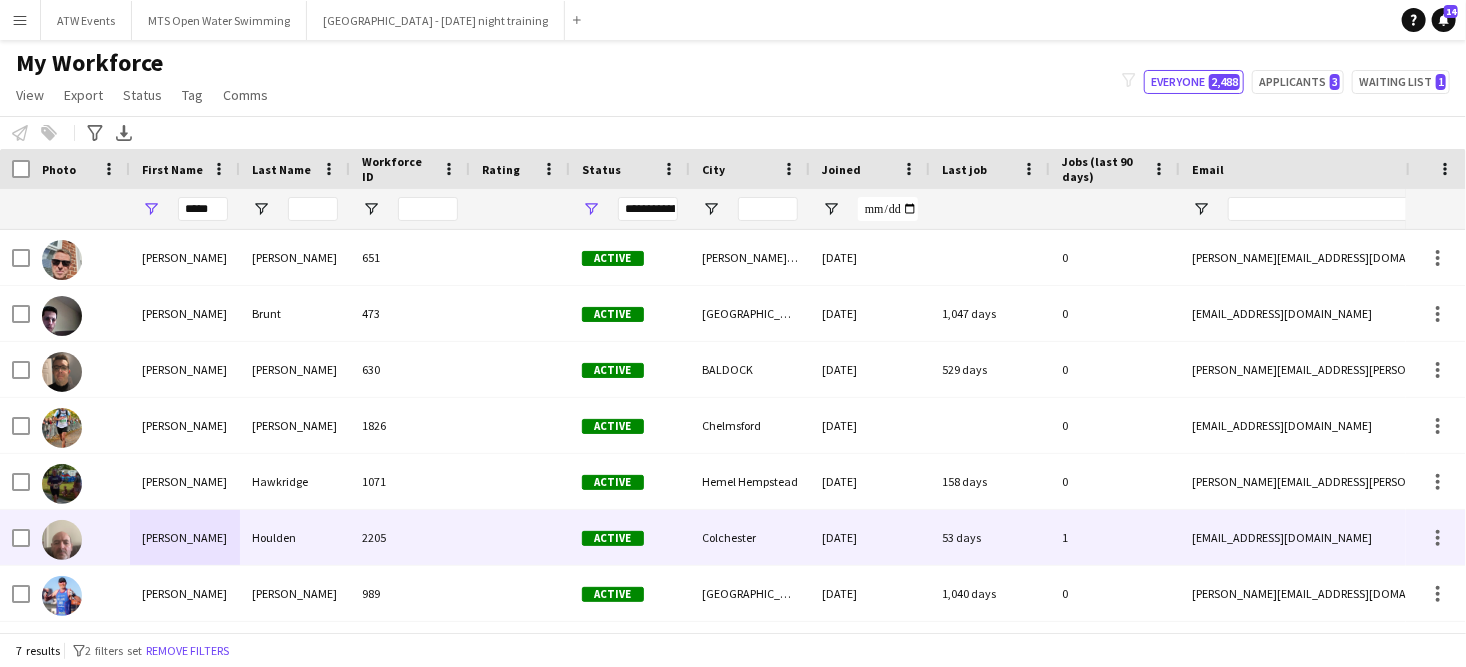 click on "[PERSON_NAME]" at bounding box center [185, 537] 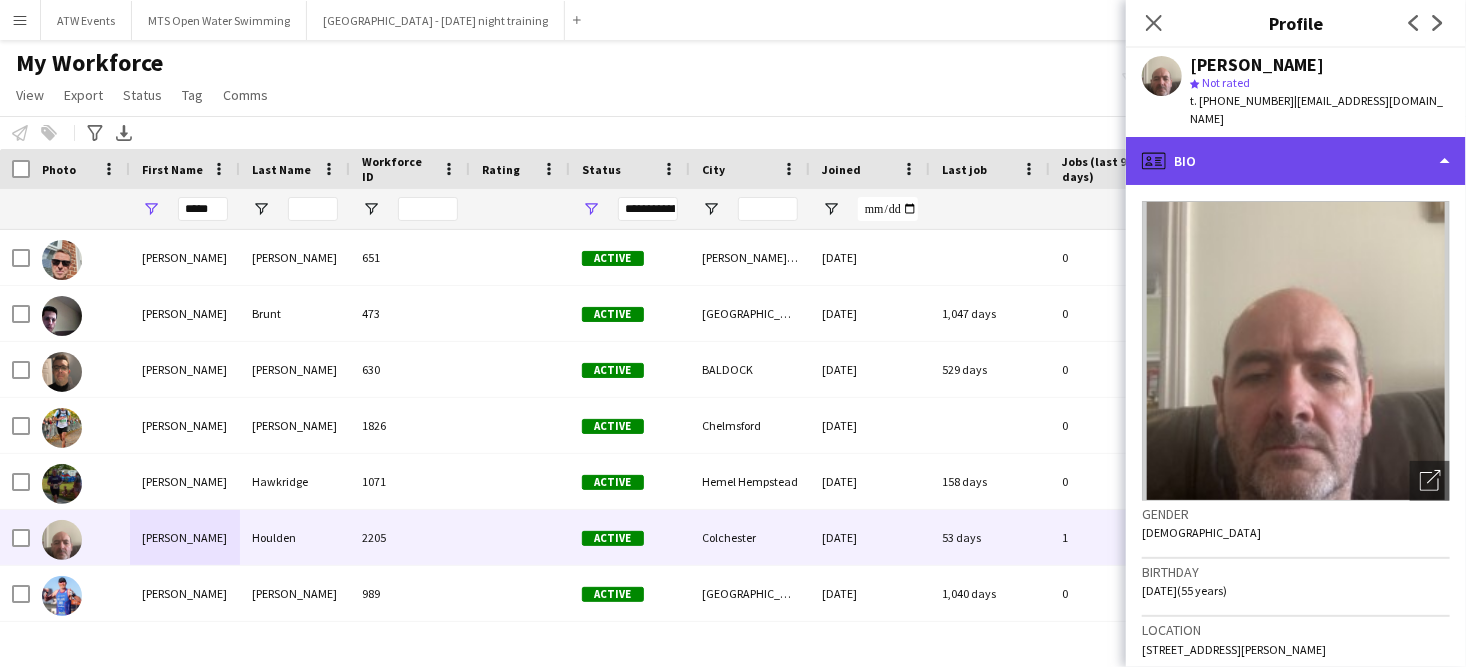 click on "profile
Bio" 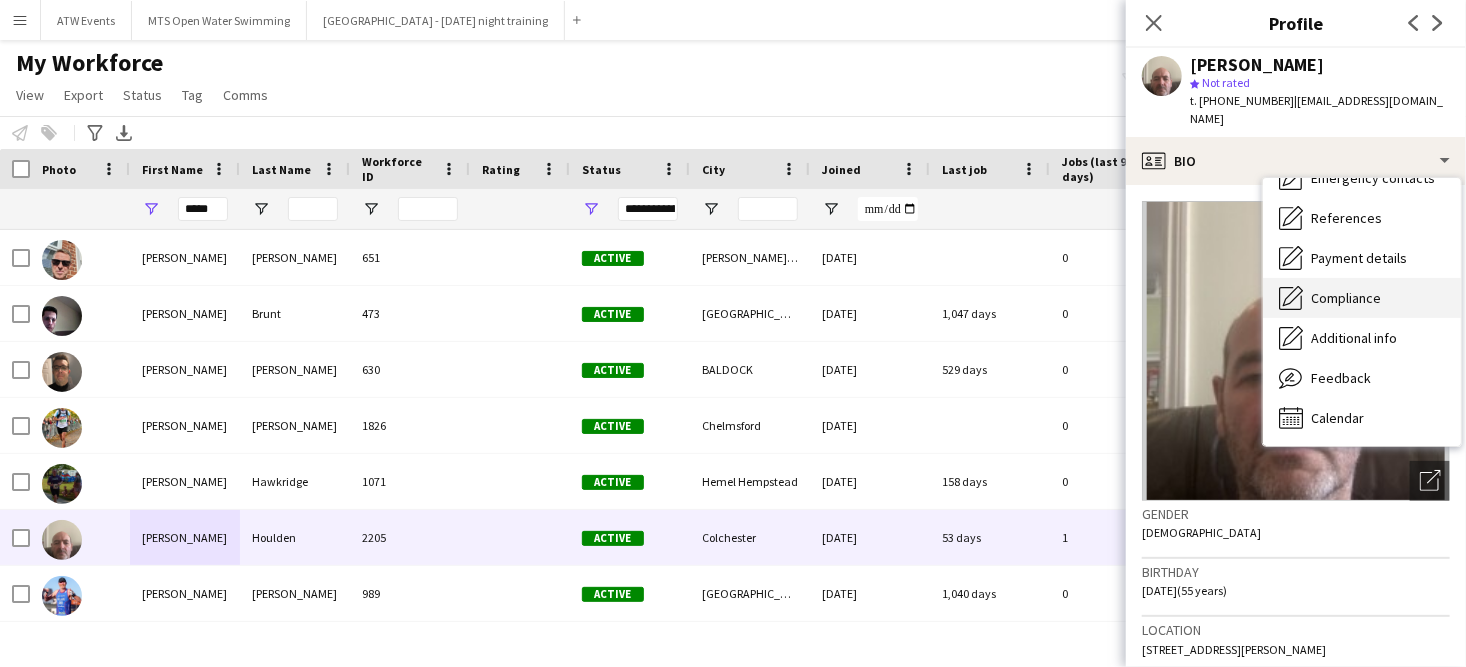 click on "Compliance
Compliance" at bounding box center [1362, 298] 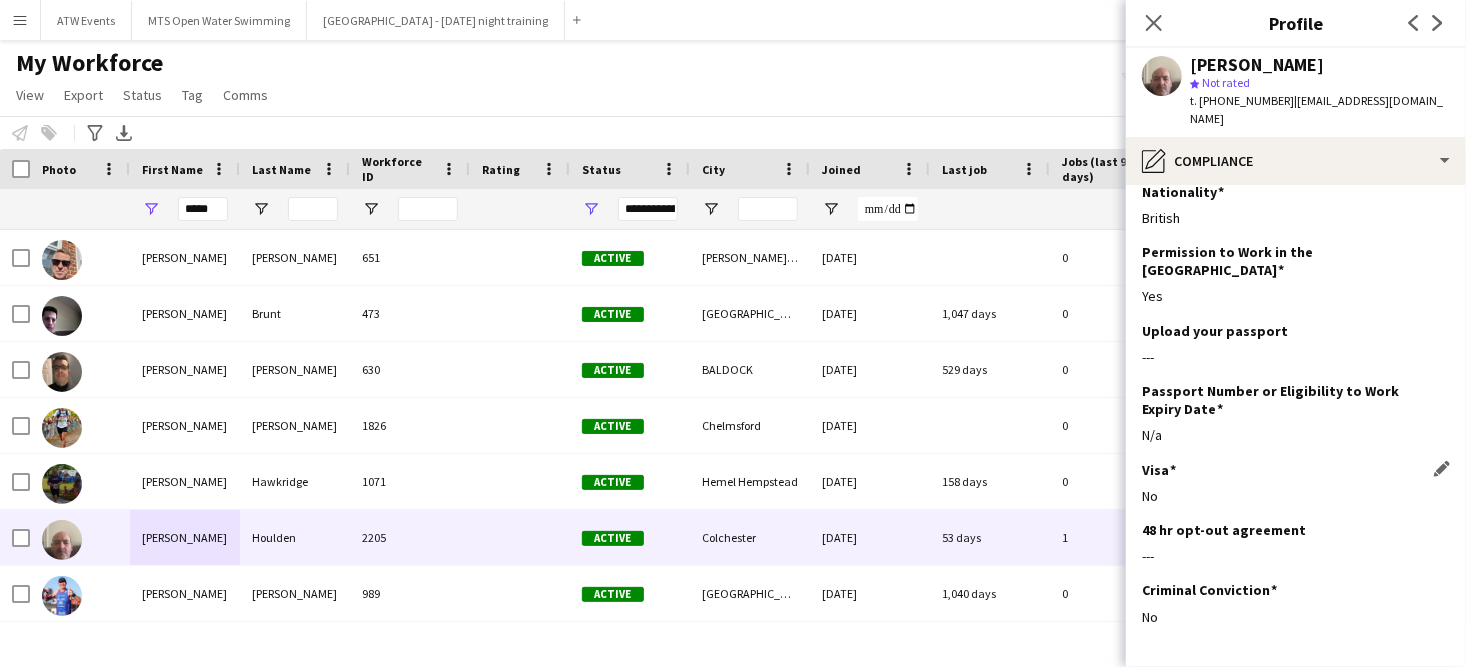 scroll, scrollTop: 0, scrollLeft: 0, axis: both 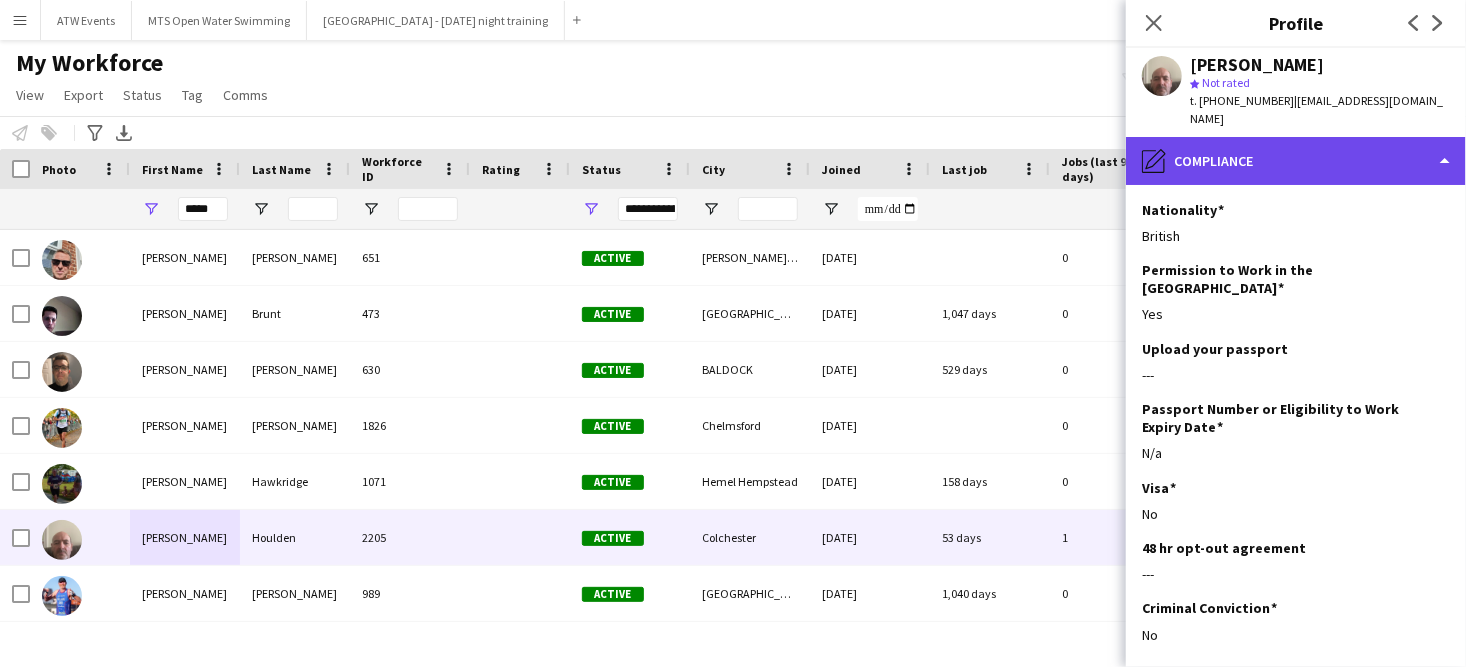 click on "pencil4
Compliance" 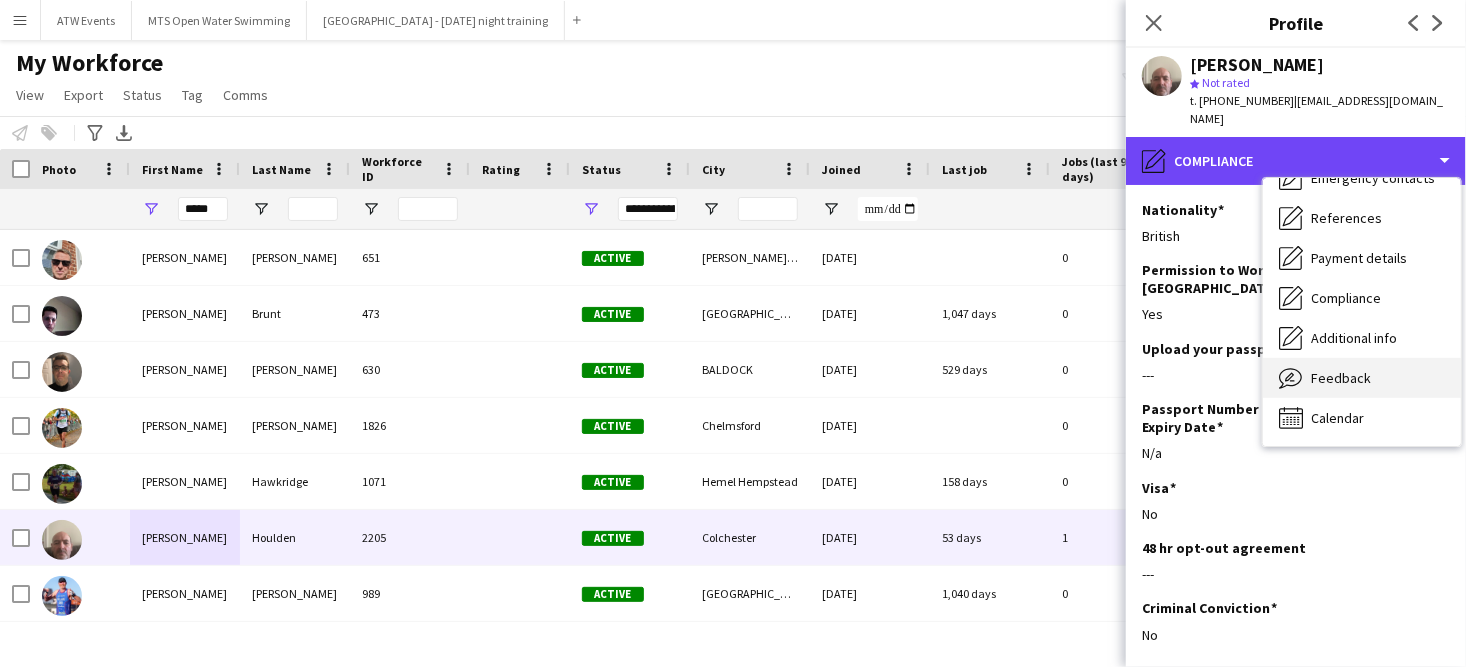 scroll, scrollTop: 82, scrollLeft: 0, axis: vertical 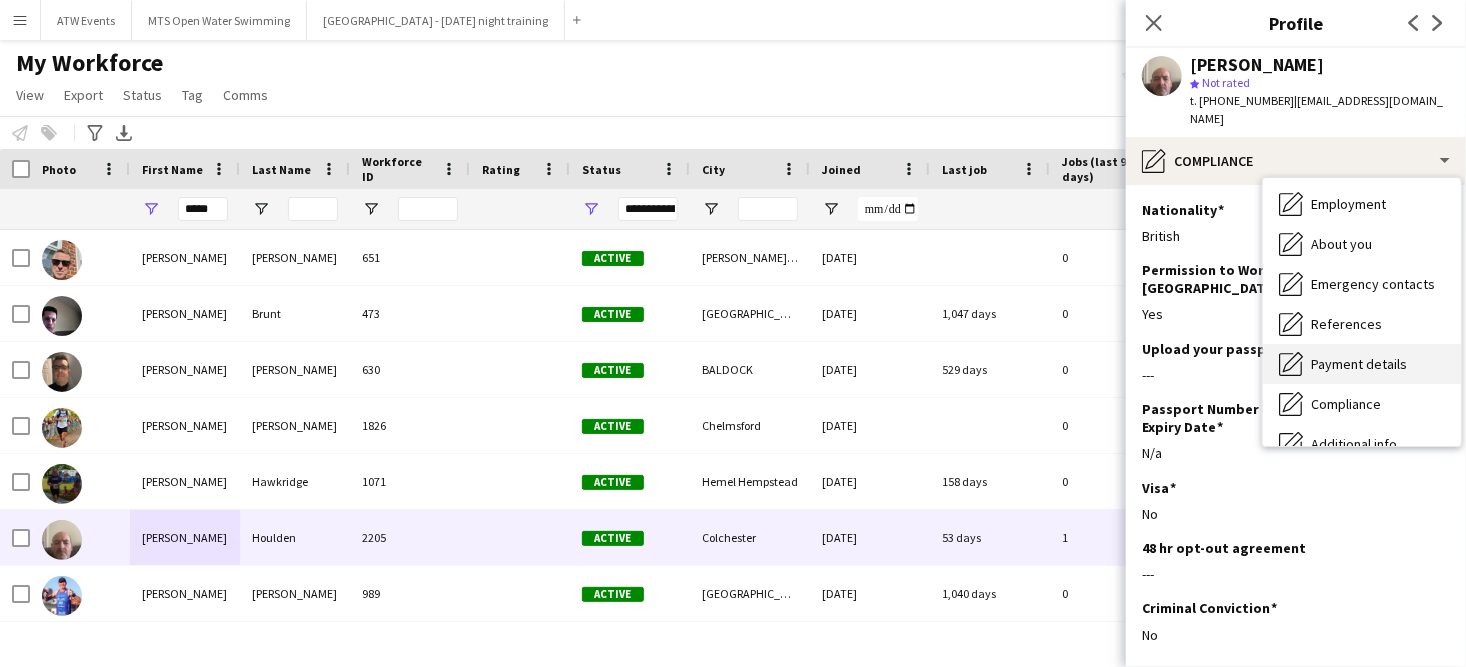click on "Payment details" at bounding box center (1359, 364) 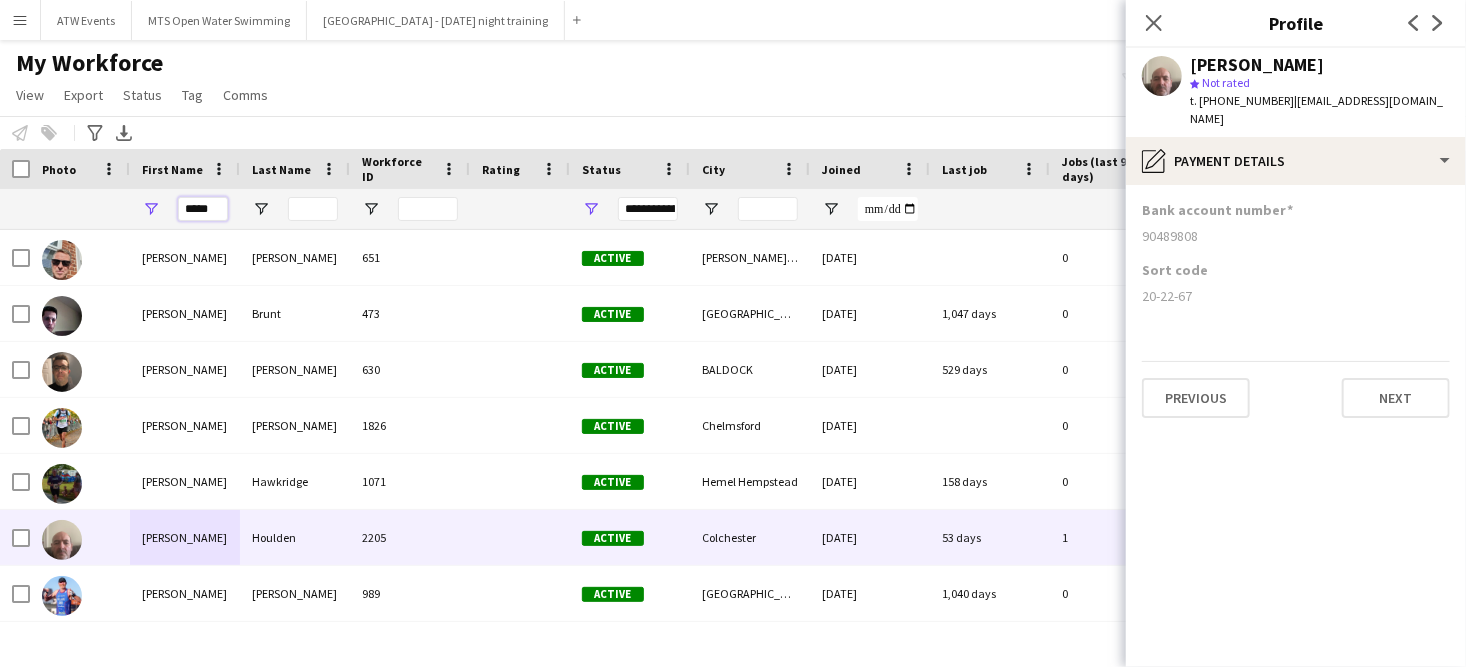 drag, startPoint x: 212, startPoint y: 208, endPoint x: 130, endPoint y: 193, distance: 83.360664 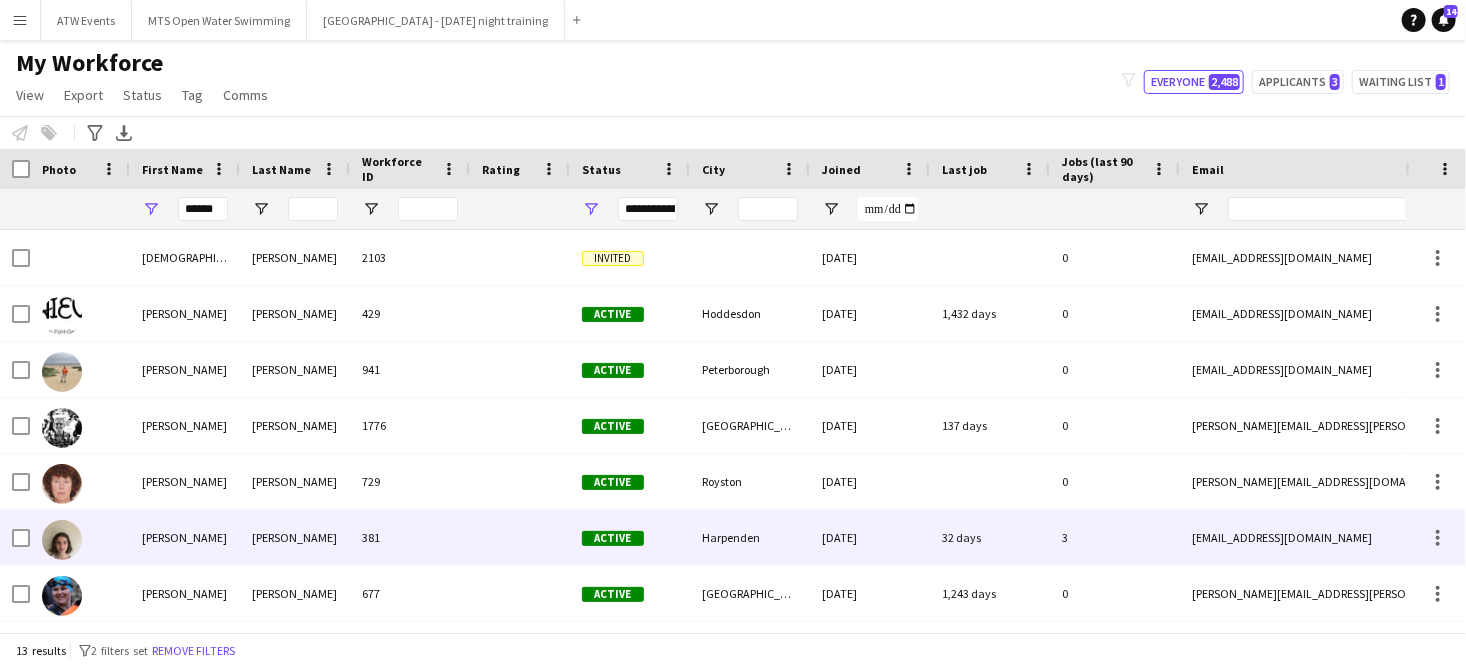 click on "[PERSON_NAME]" at bounding box center (185, 537) 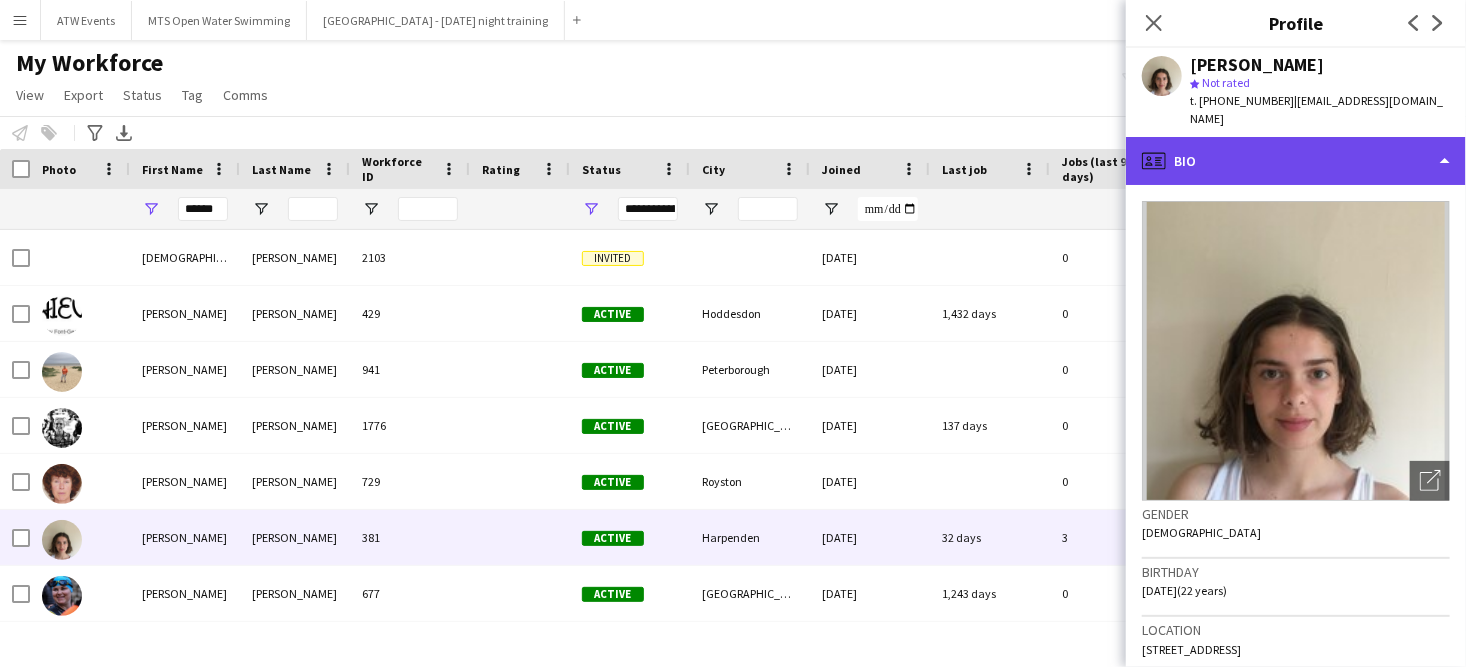 click on "profile
Bio" 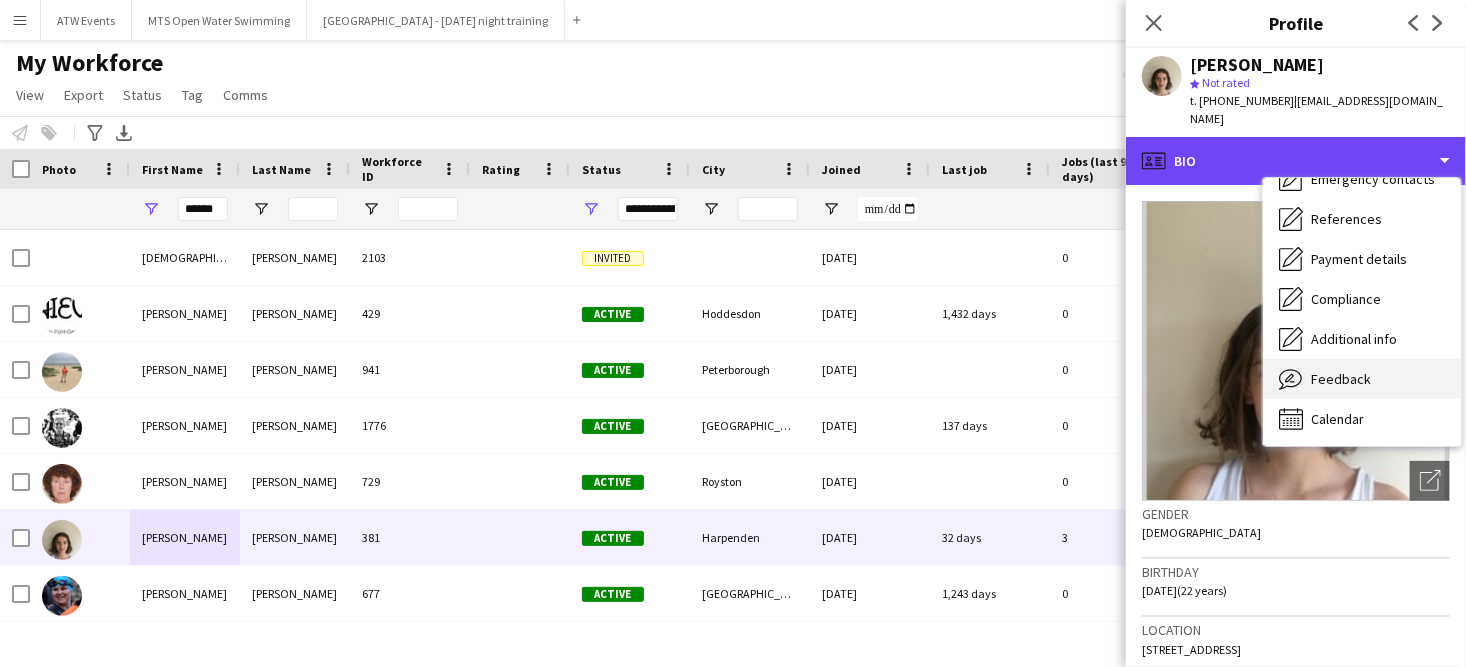 scroll, scrollTop: 188, scrollLeft: 0, axis: vertical 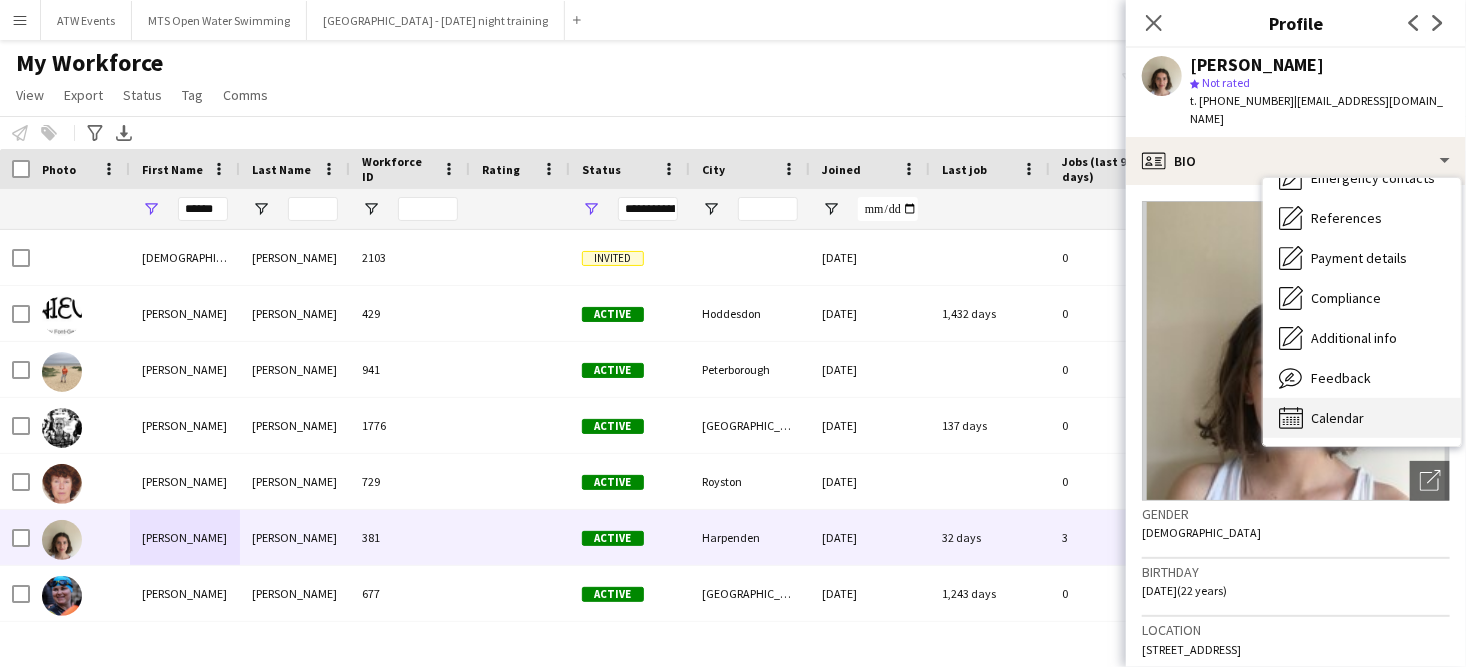 click on "Calendar" at bounding box center (1337, 418) 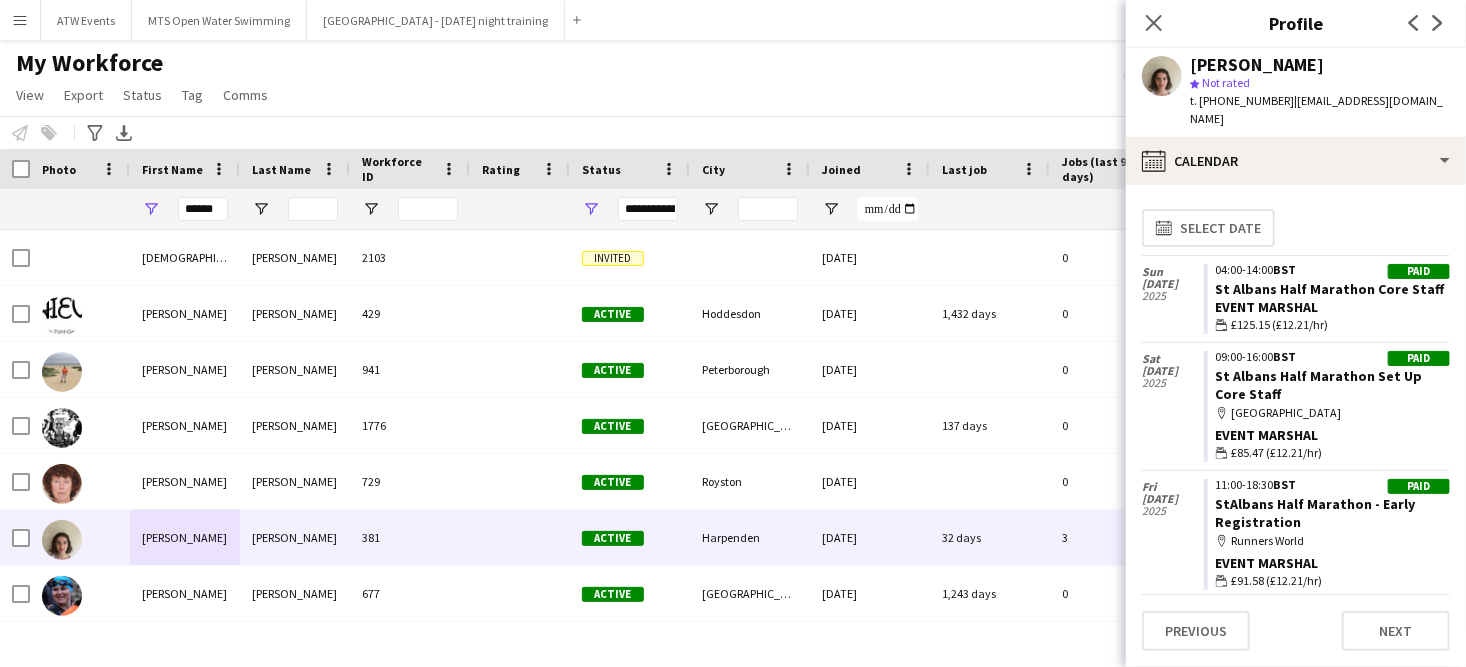 scroll, scrollTop: 106, scrollLeft: 0, axis: vertical 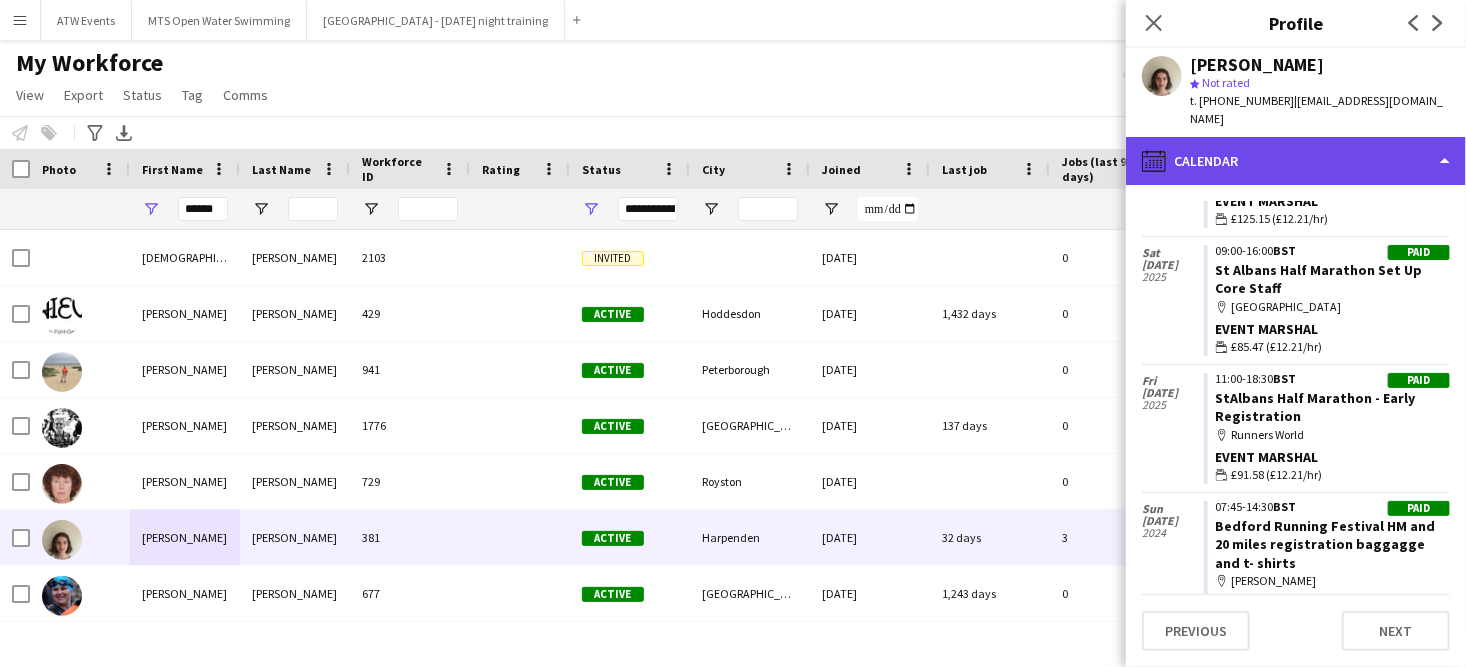 click on "calendar-full
Calendar" 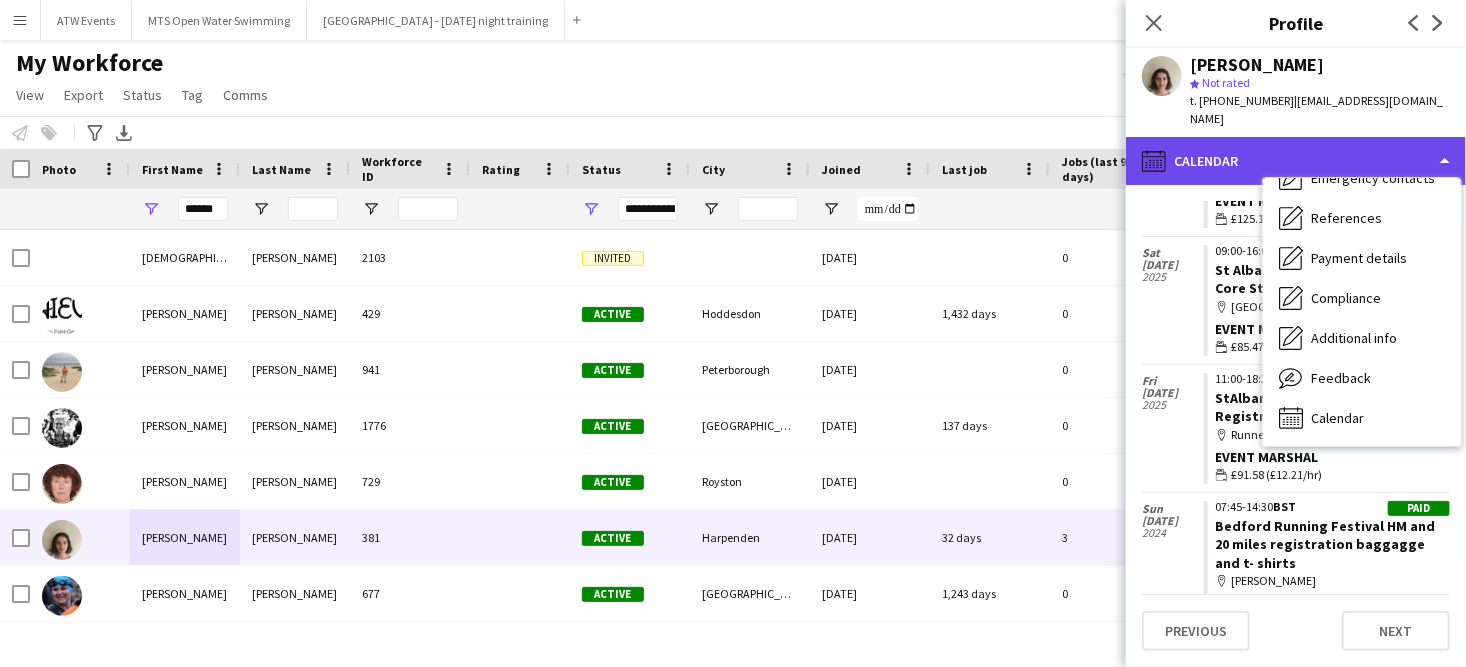 scroll, scrollTop: 188, scrollLeft: 0, axis: vertical 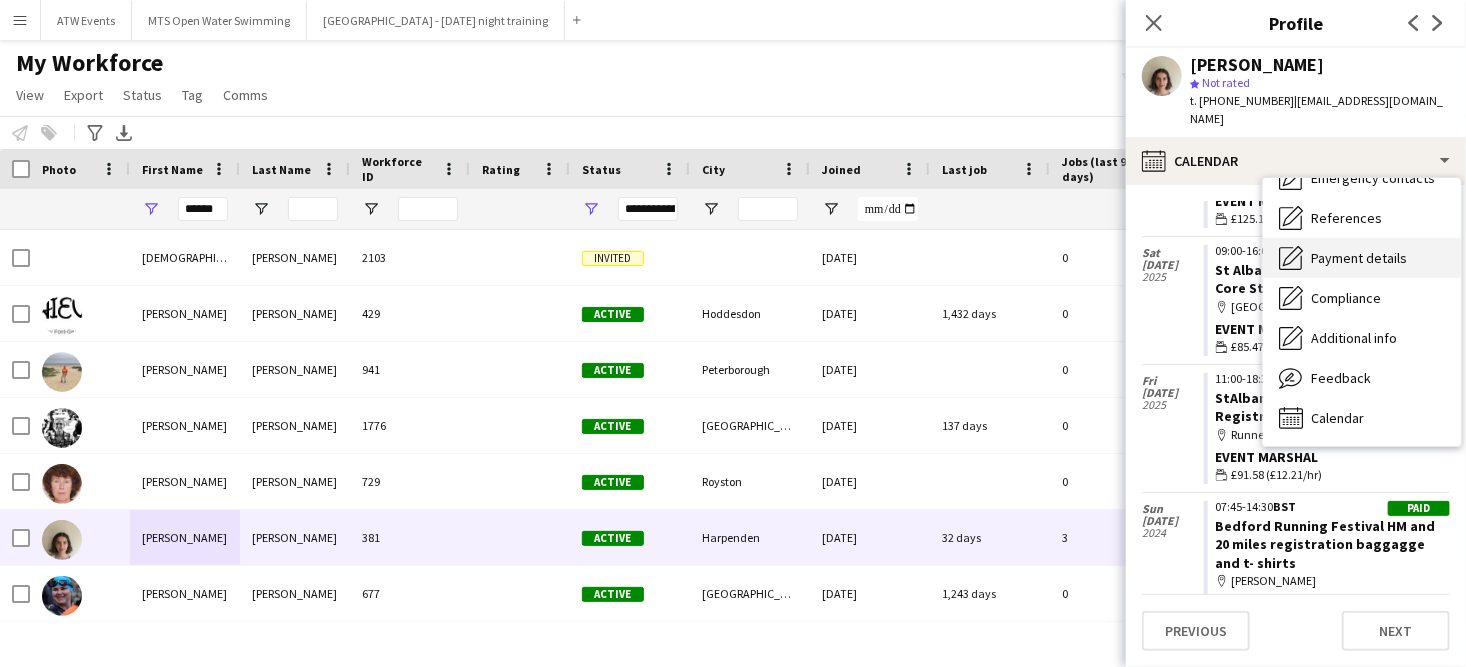 click on "Payment details" at bounding box center (1359, 258) 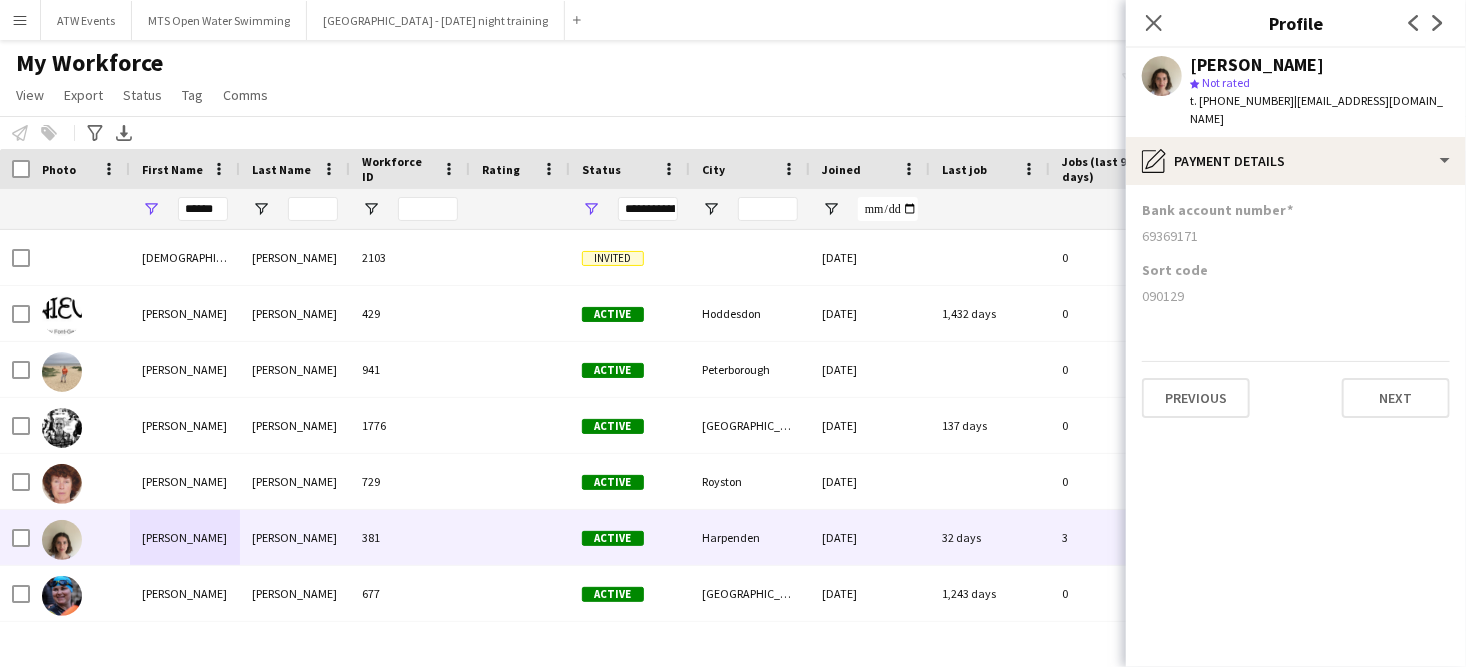 drag, startPoint x: 1442, startPoint y: 102, endPoint x: 1294, endPoint y: 100, distance: 148.01352 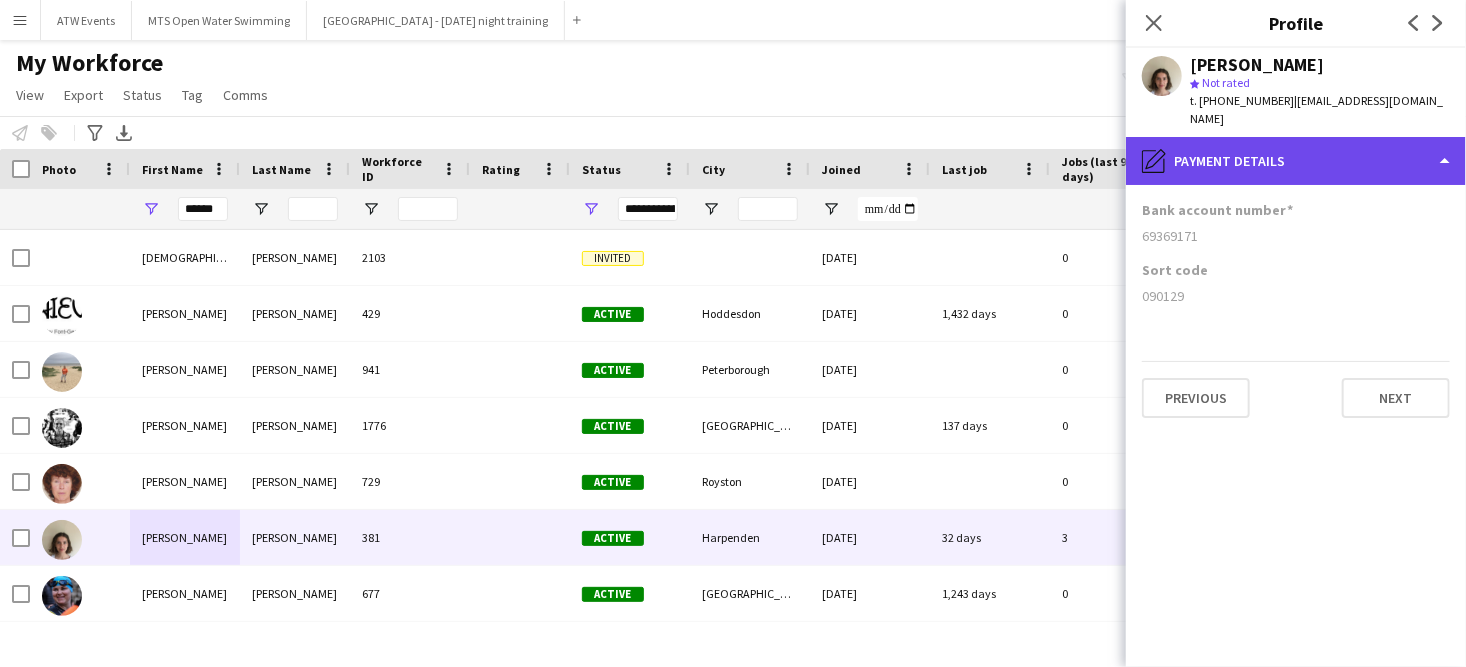 click on "pencil4
Payment details" 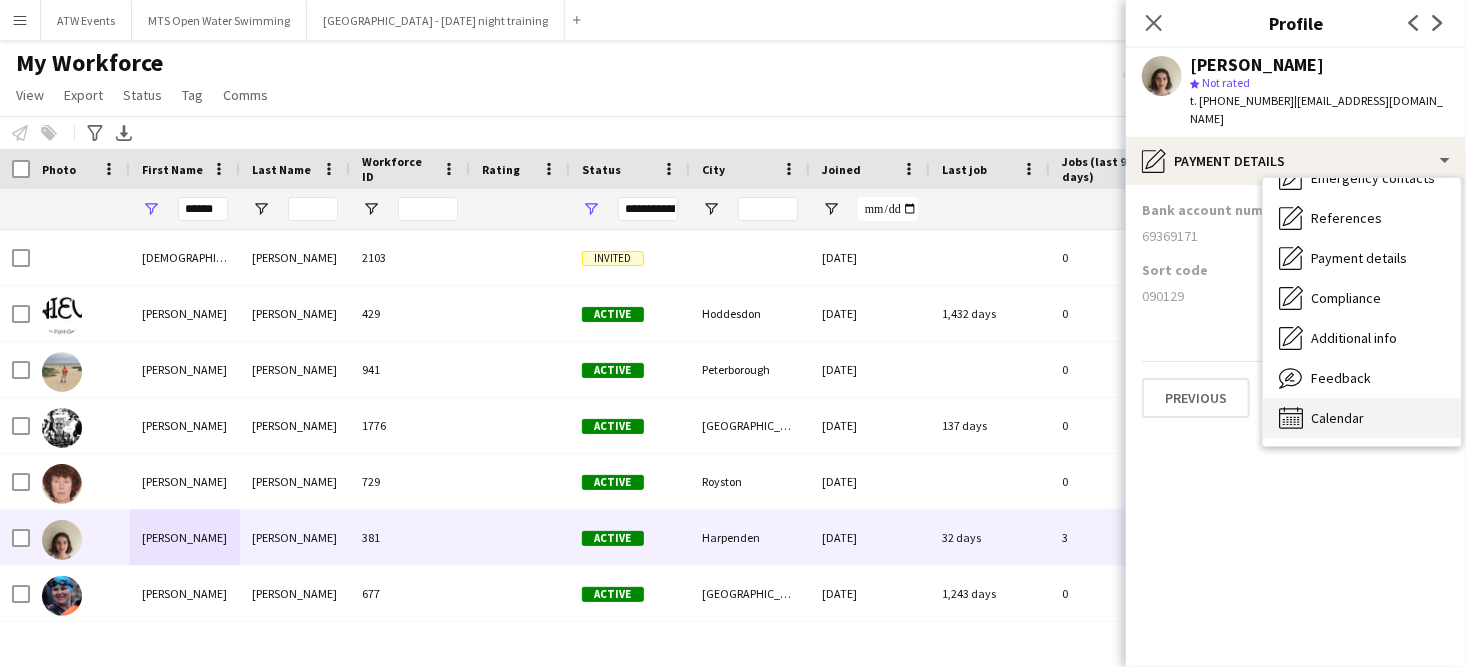 click on "Calendar" at bounding box center [1337, 418] 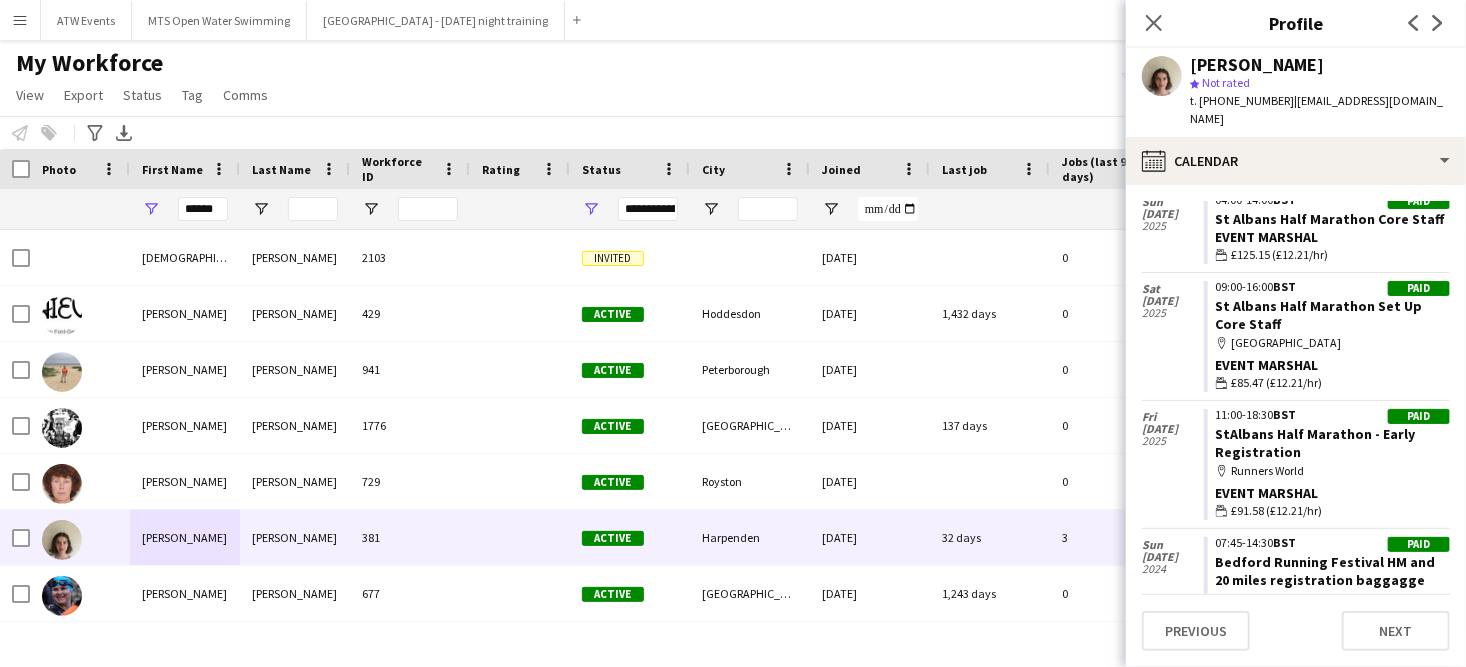 scroll, scrollTop: 106, scrollLeft: 0, axis: vertical 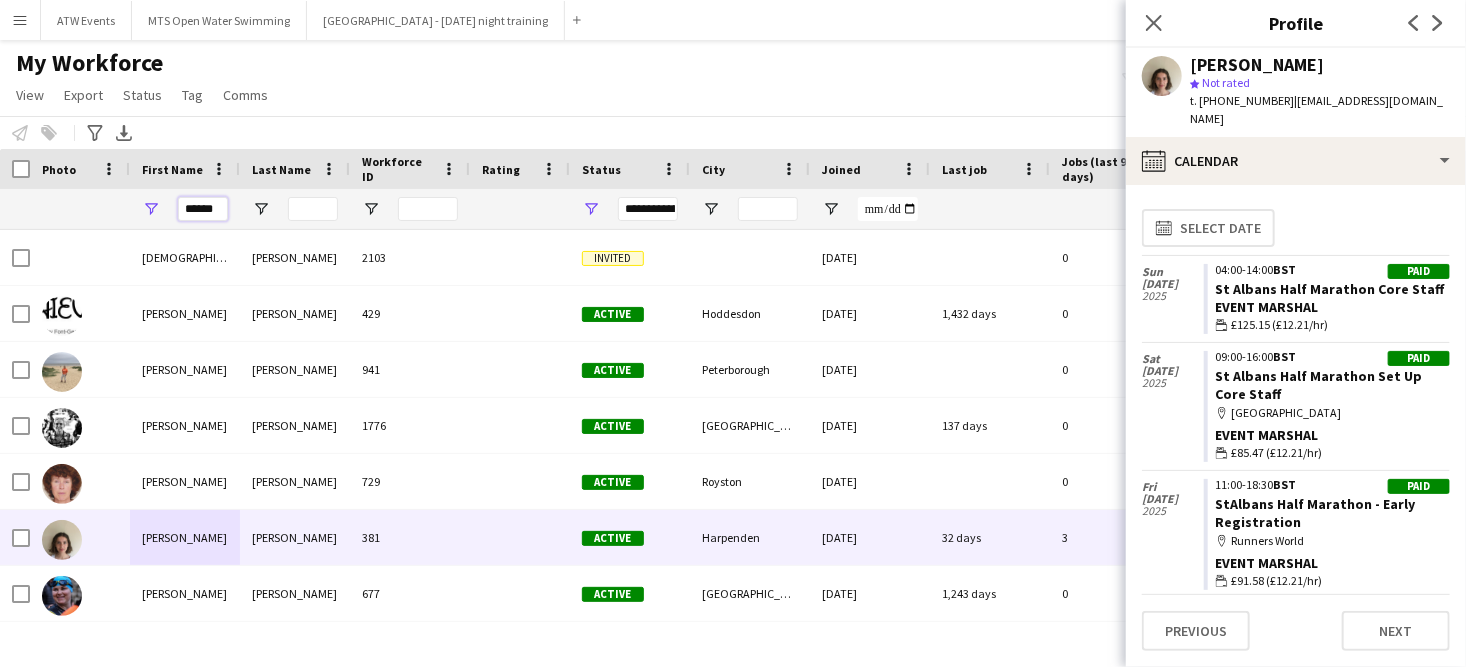 drag, startPoint x: 220, startPoint y: 211, endPoint x: 165, endPoint y: 202, distance: 55.7315 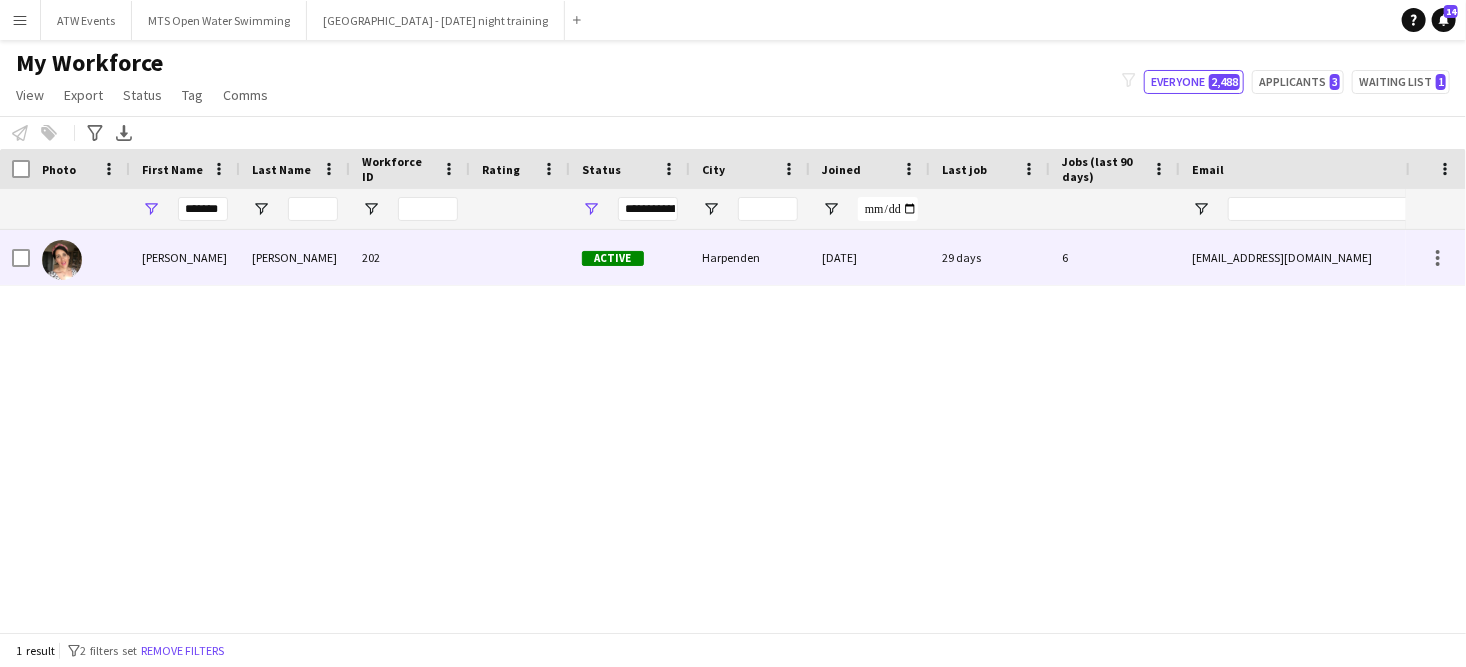 click on "[PERSON_NAME]" at bounding box center [185, 257] 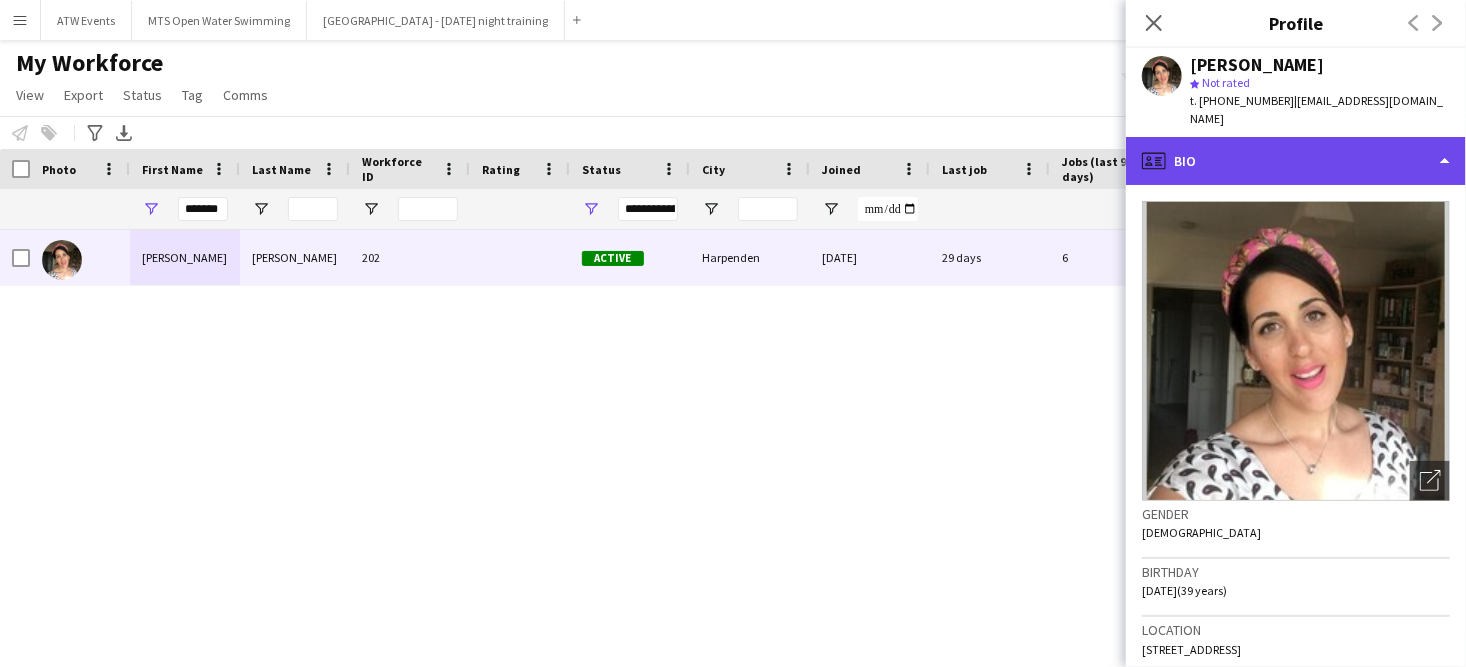 click on "profile
Bio" 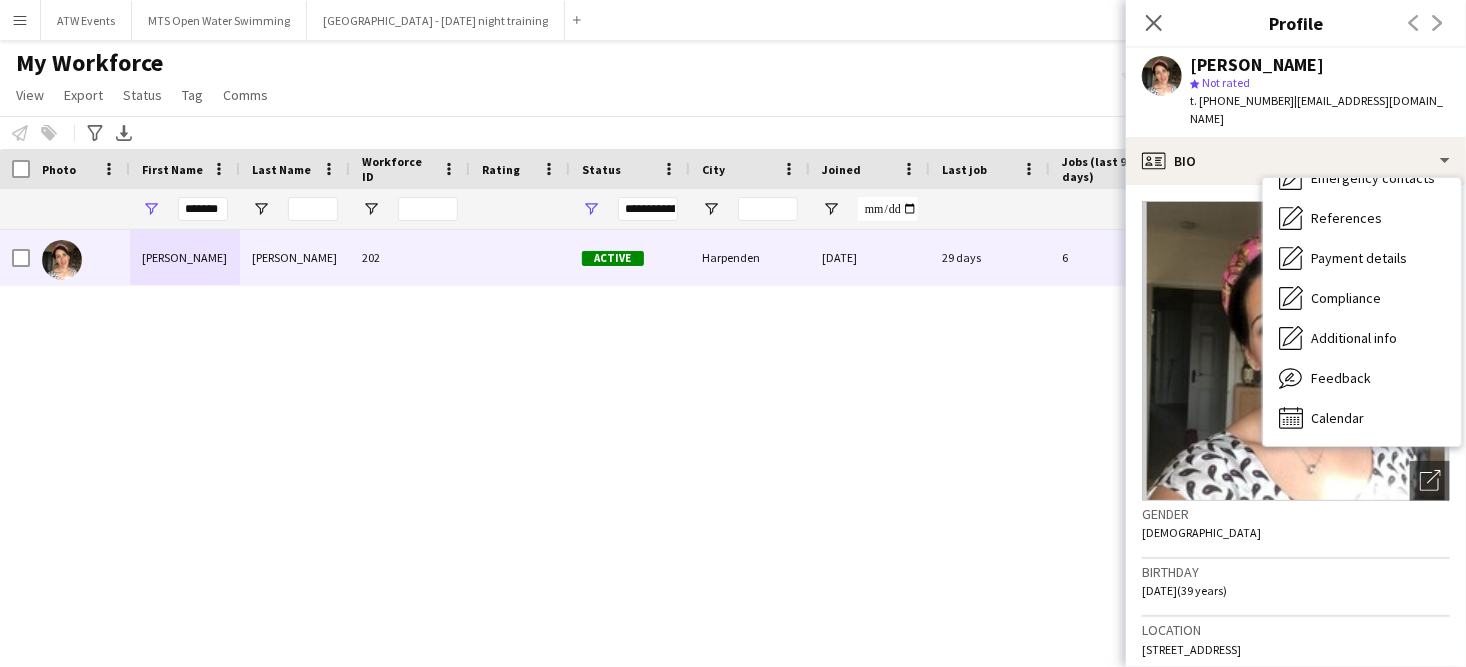 click on "[PERSON_NAME]" 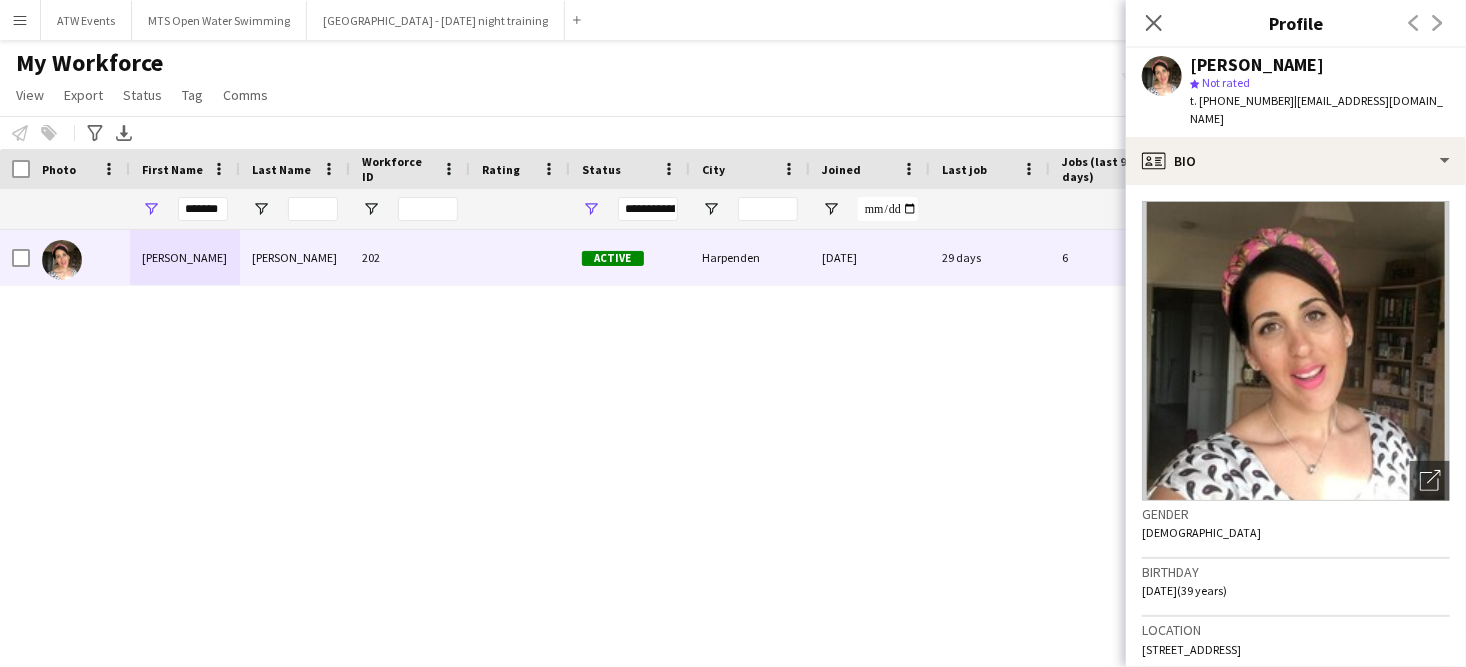 drag, startPoint x: 1431, startPoint y: 99, endPoint x: 1290, endPoint y: 102, distance: 141.0319 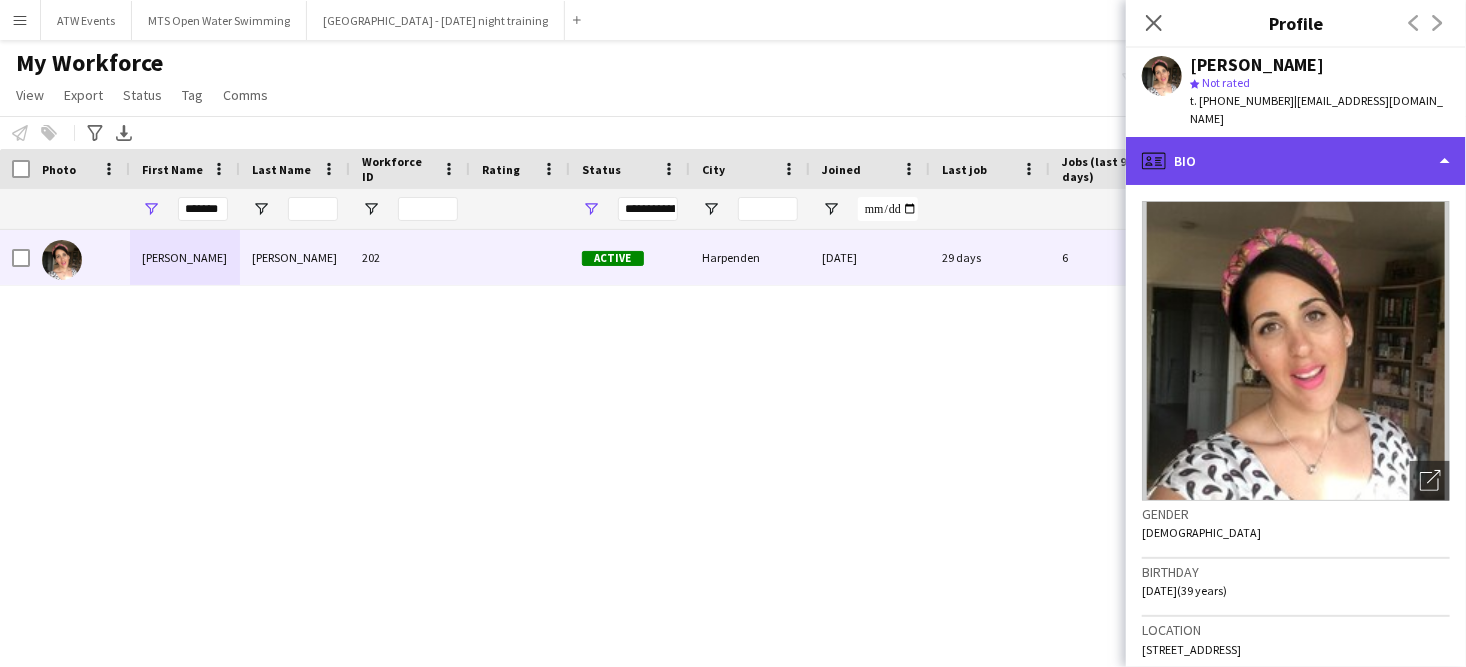 click on "profile
Bio" 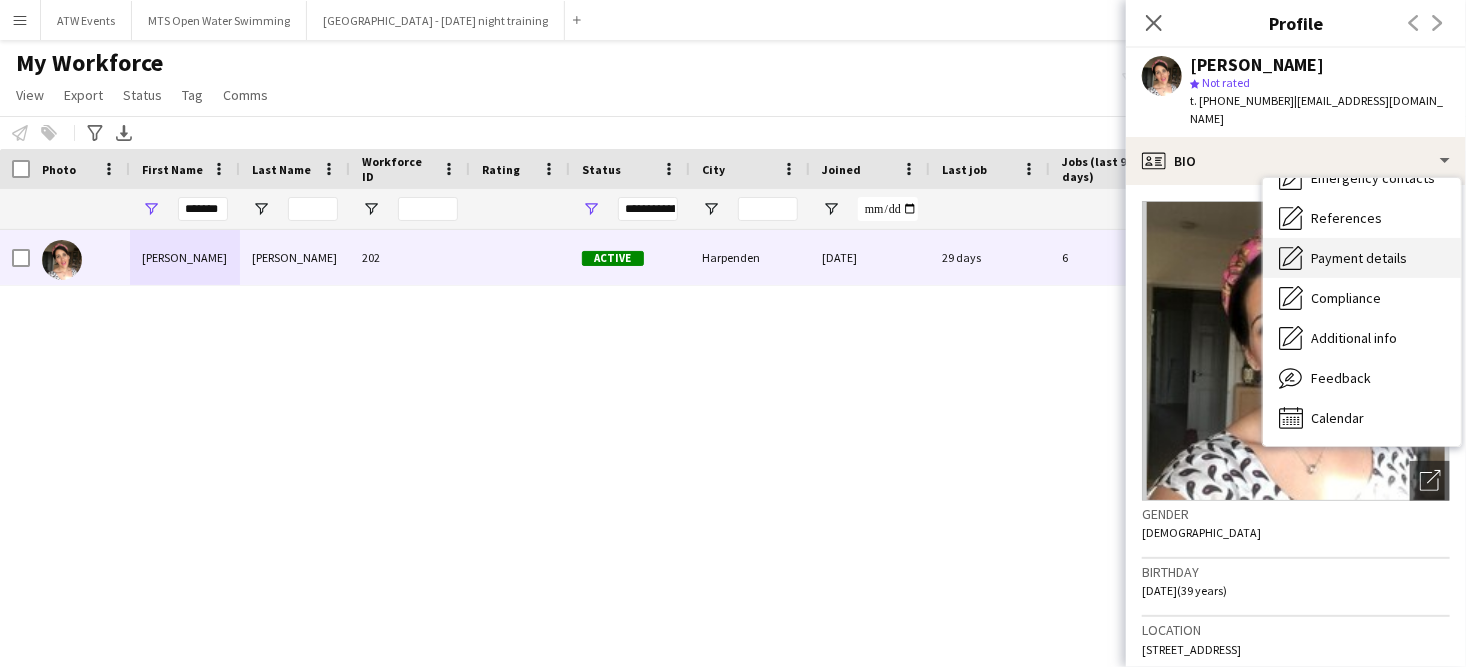 click on "Payment details" at bounding box center [1359, 258] 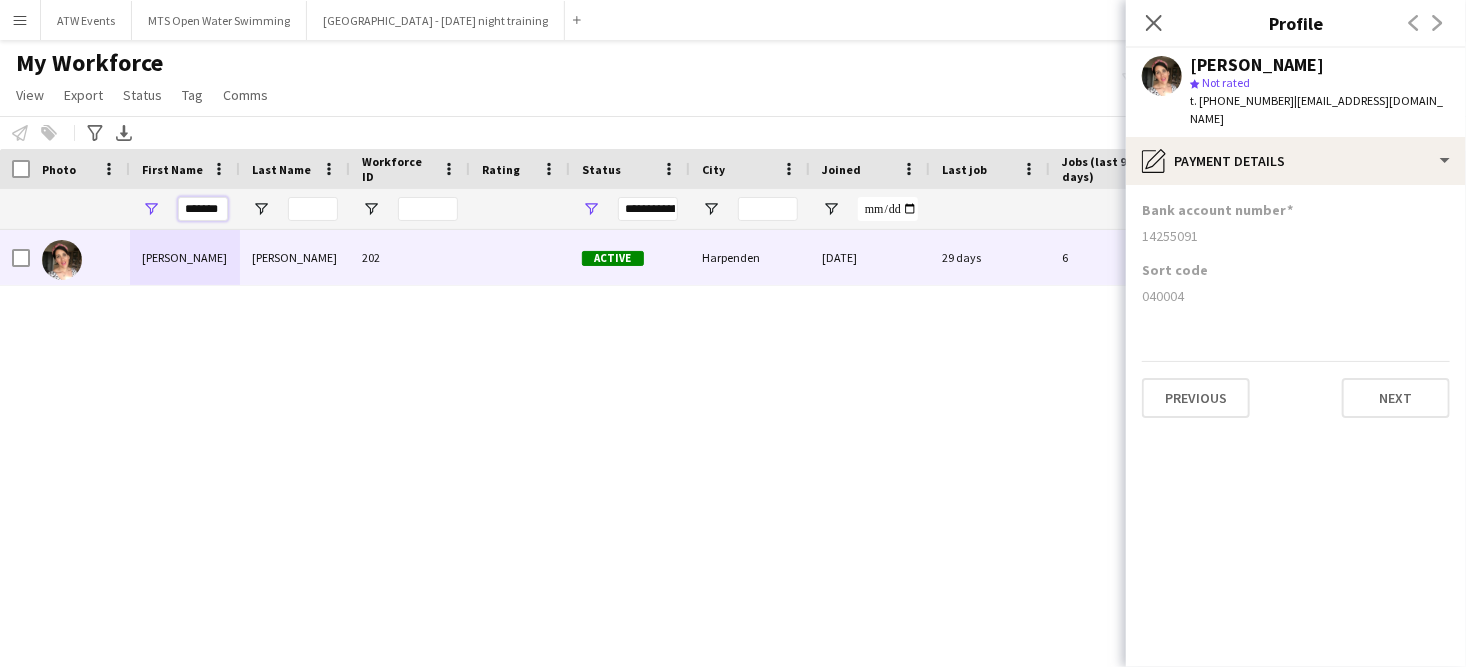 drag, startPoint x: 226, startPoint y: 207, endPoint x: 98, endPoint y: 217, distance: 128.39003 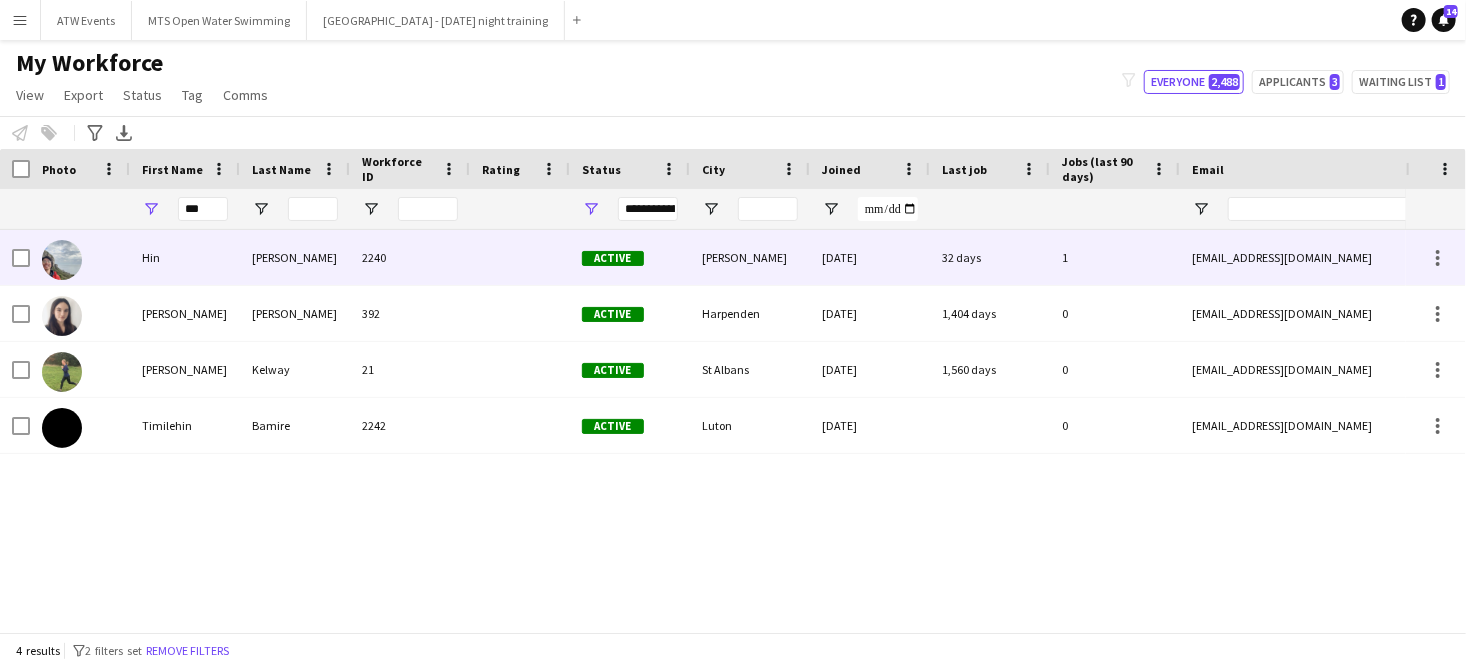 click on "Hin" at bounding box center (185, 257) 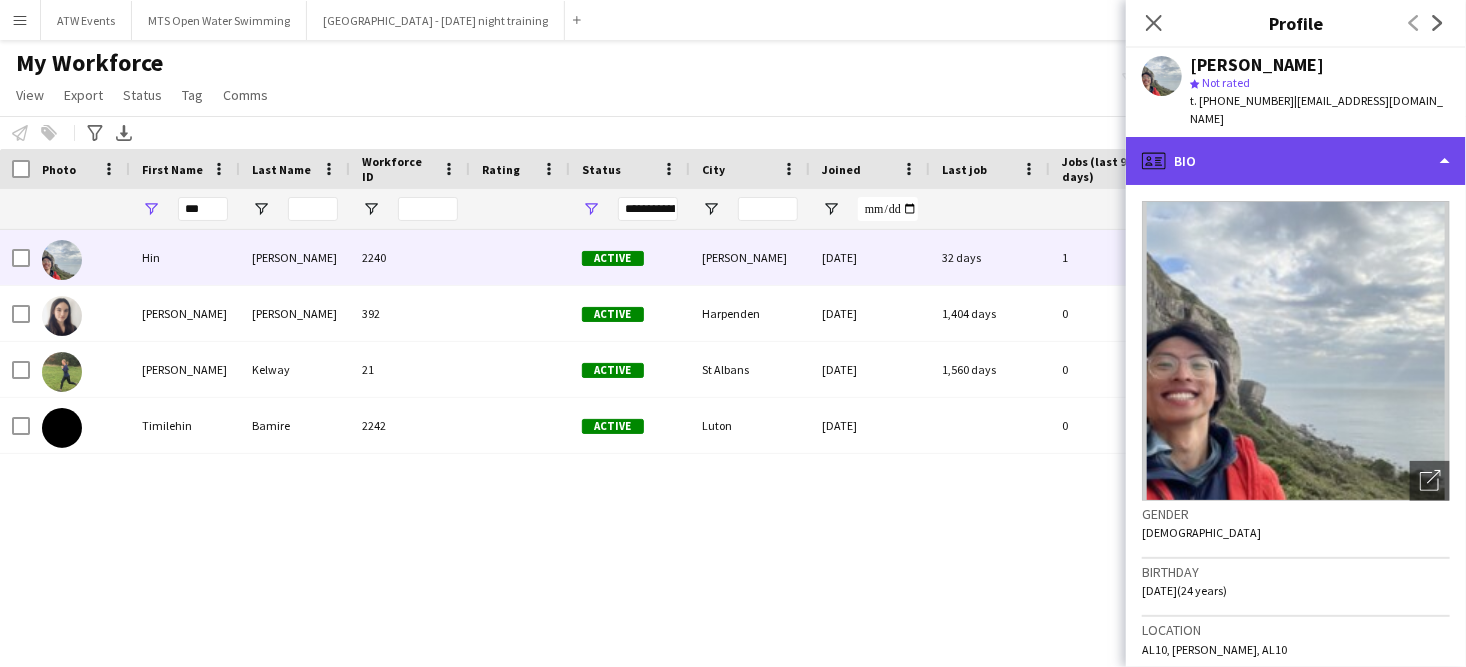 click on "profile
Bio" 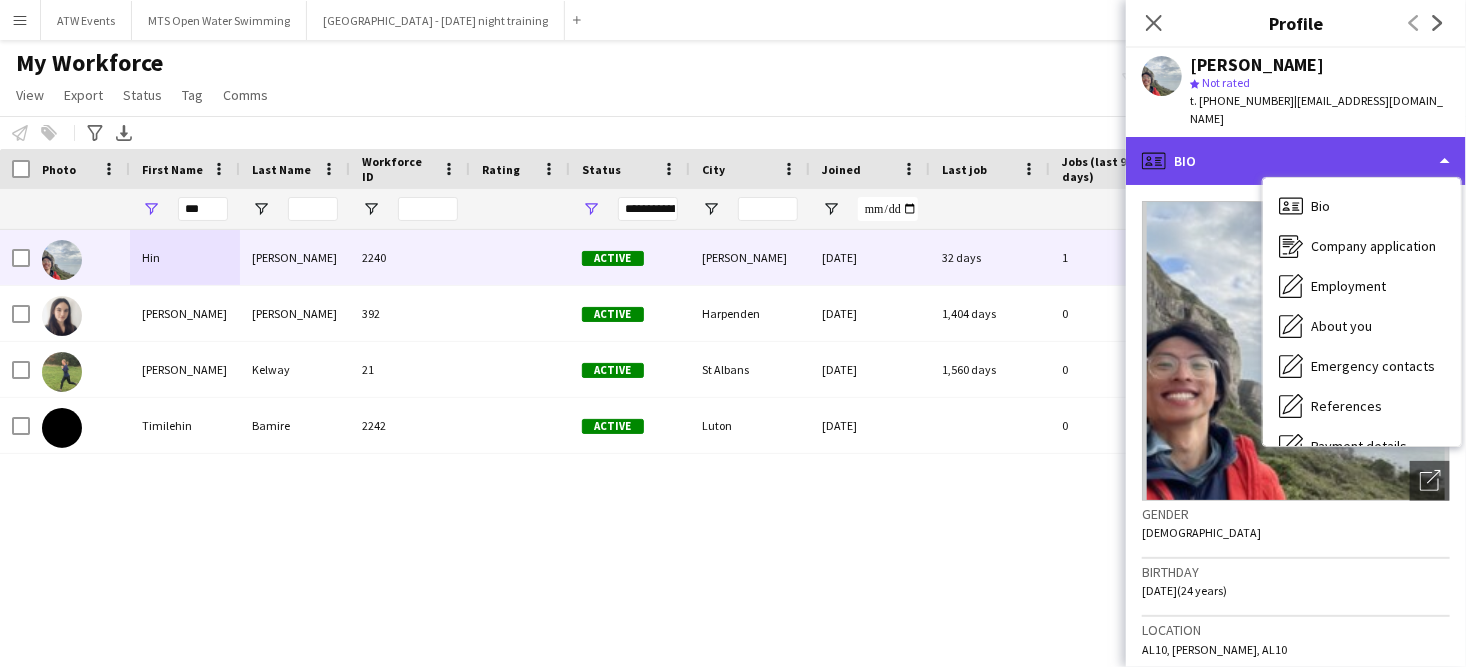 scroll, scrollTop: 188, scrollLeft: 0, axis: vertical 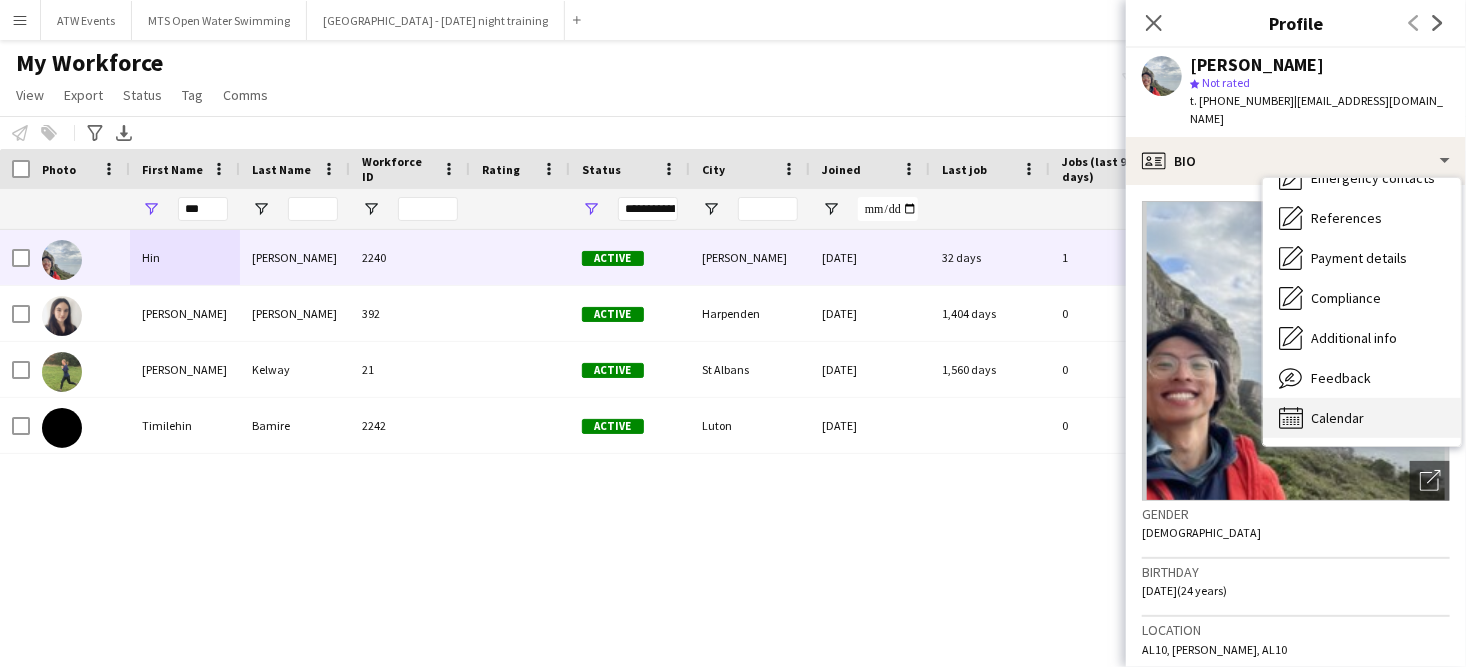 click on "Calendar" at bounding box center (1337, 418) 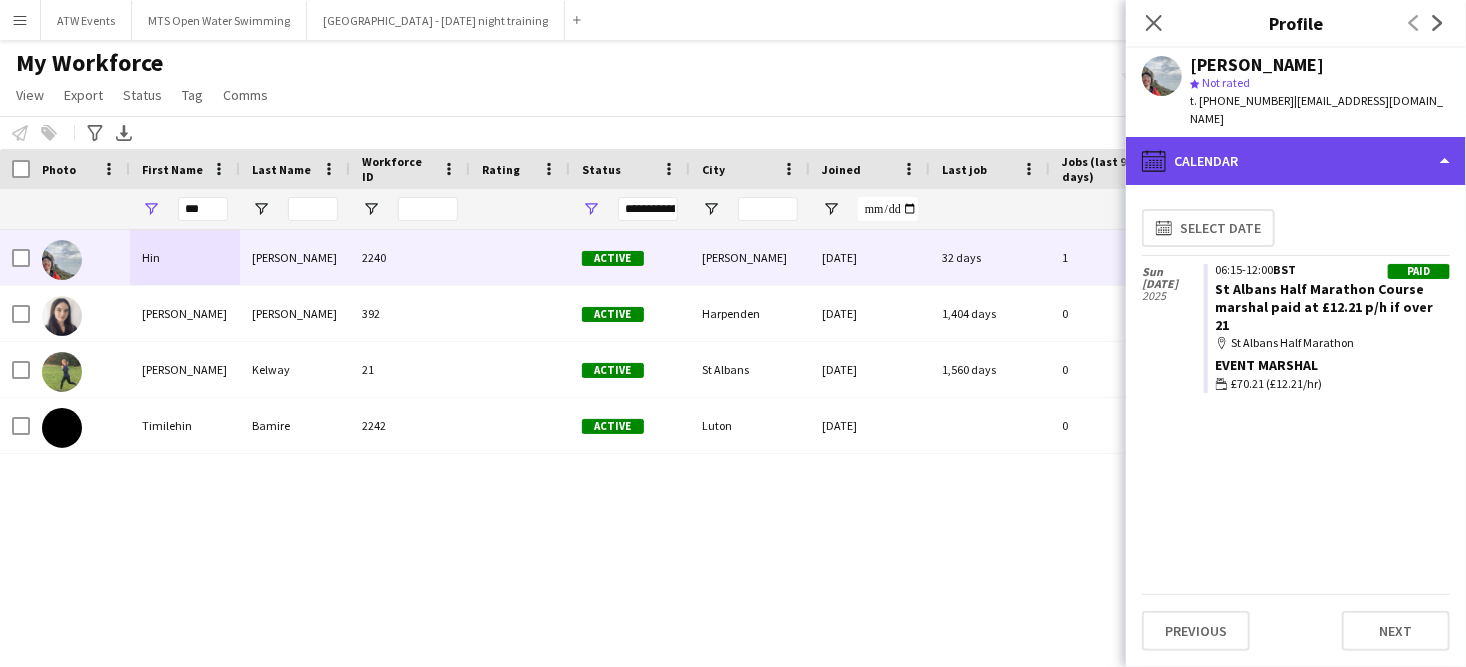 click on "calendar-full
Calendar" 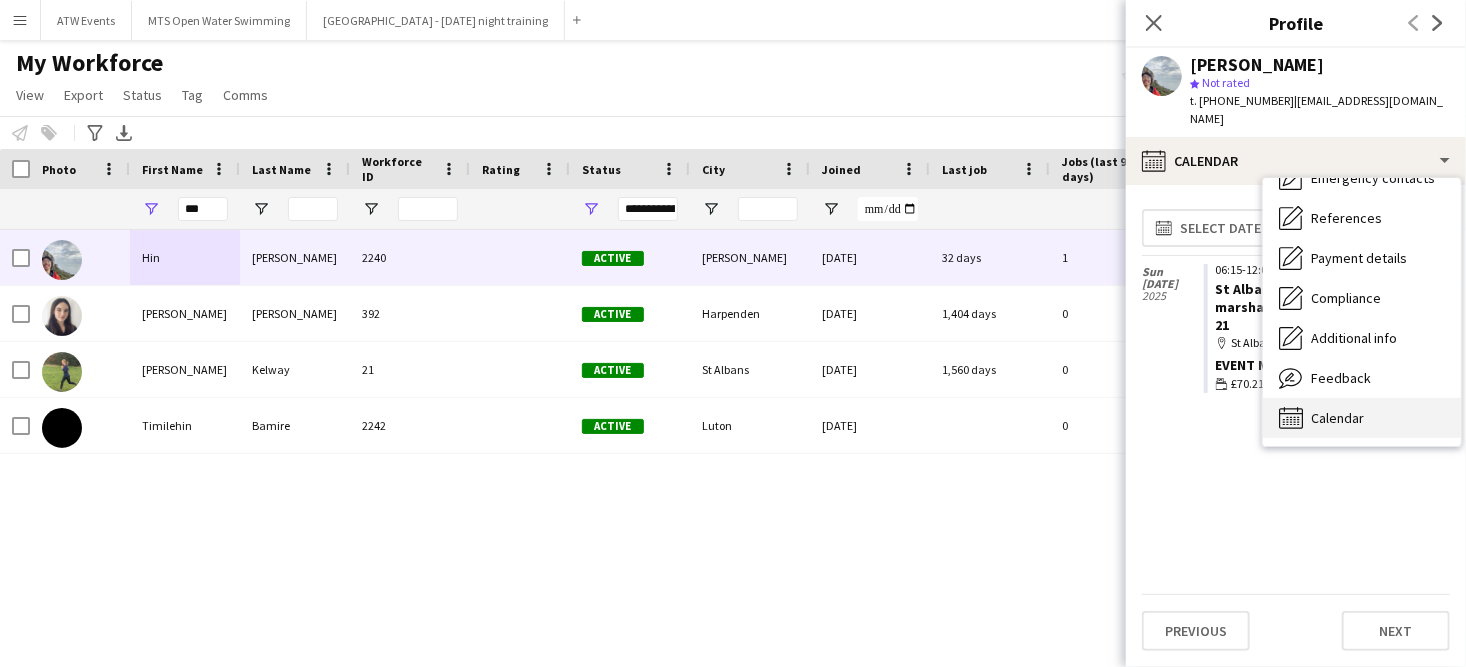 click on "Calendar" at bounding box center [1337, 418] 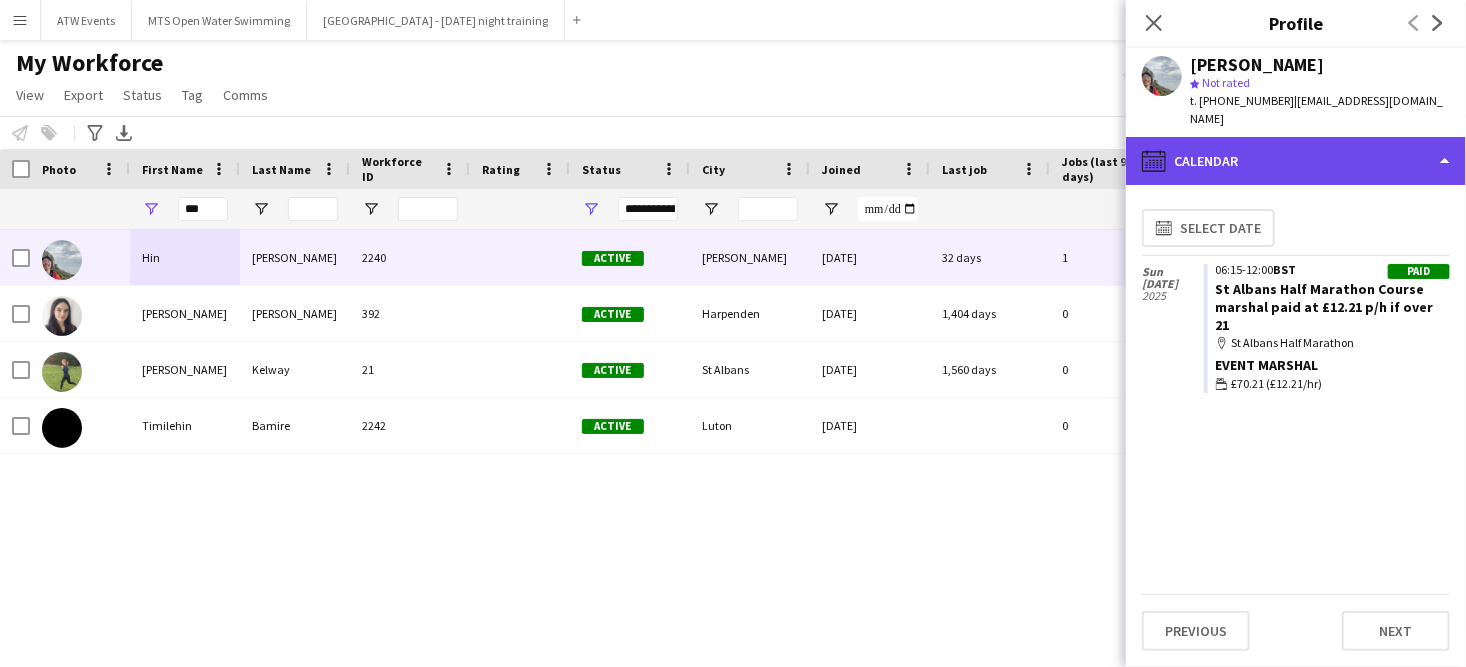click on "calendar-full
Calendar" 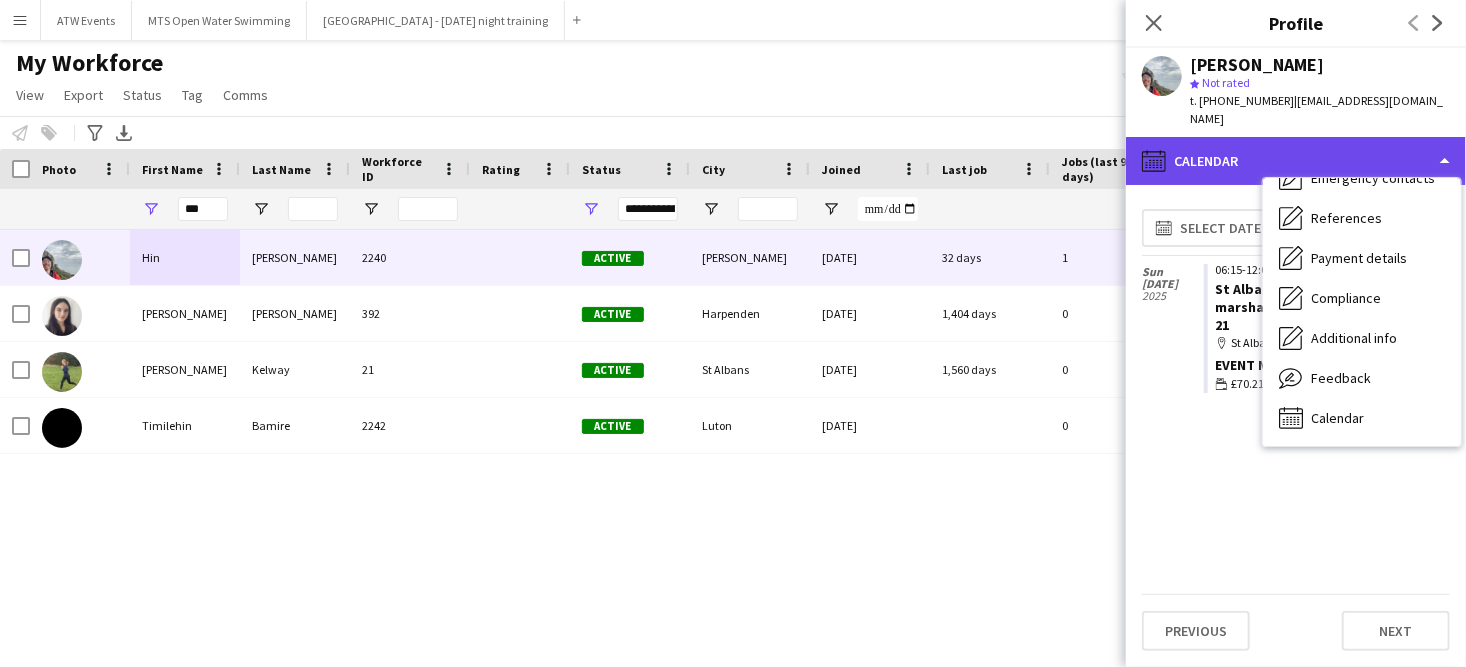 scroll, scrollTop: 188, scrollLeft: 0, axis: vertical 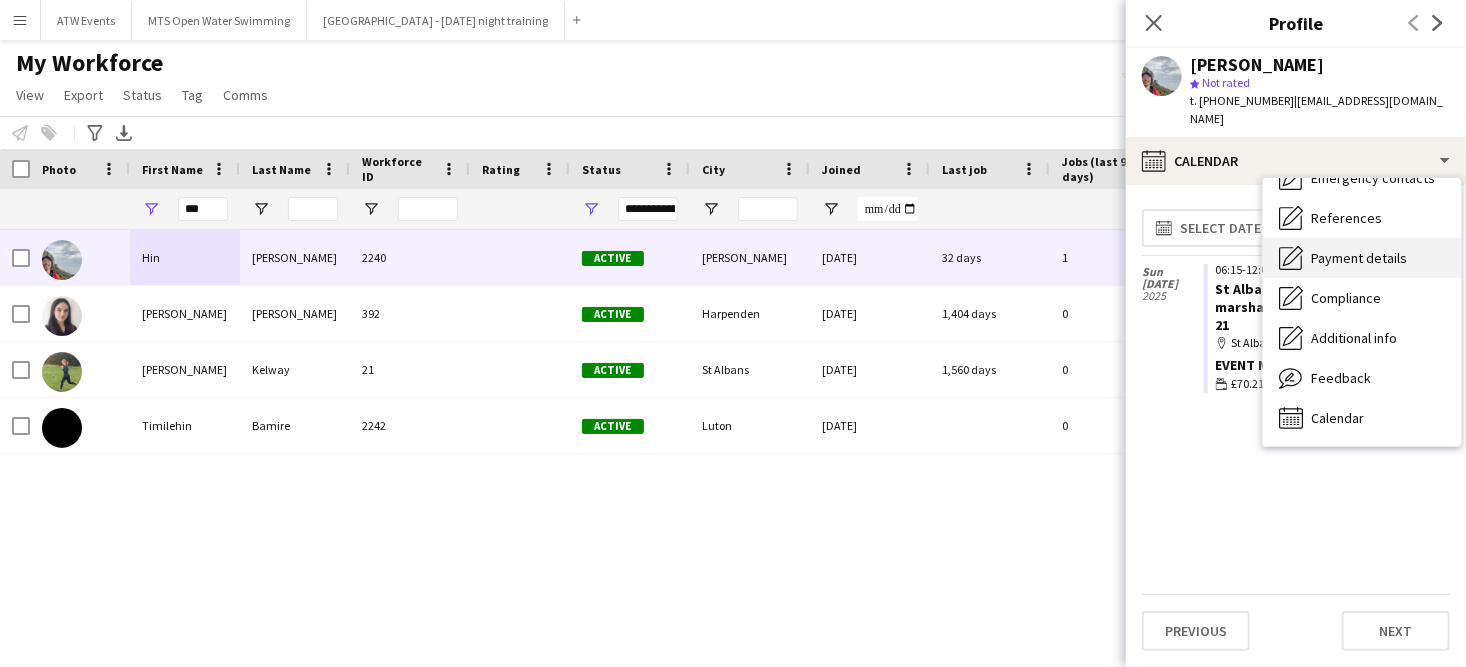 click on "Payment details" at bounding box center [1359, 258] 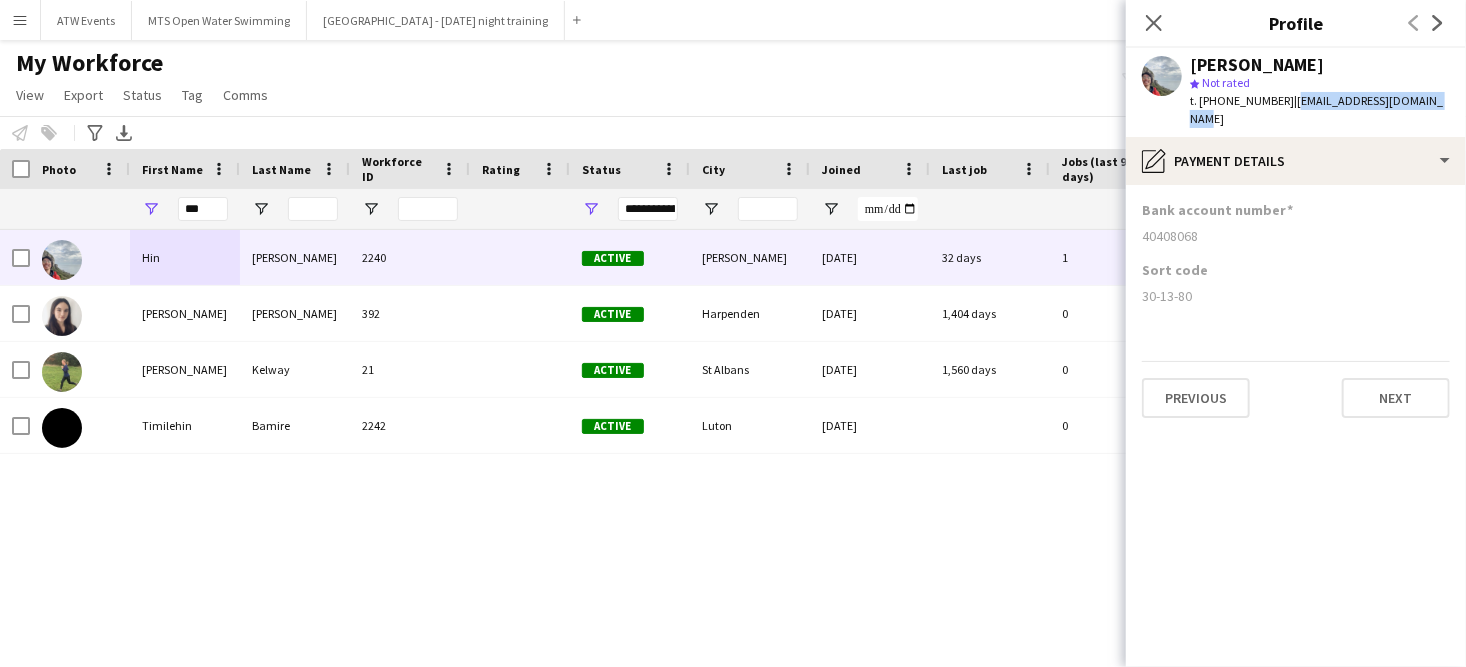 drag, startPoint x: 1439, startPoint y: 96, endPoint x: 1292, endPoint y: 97, distance: 147.0034 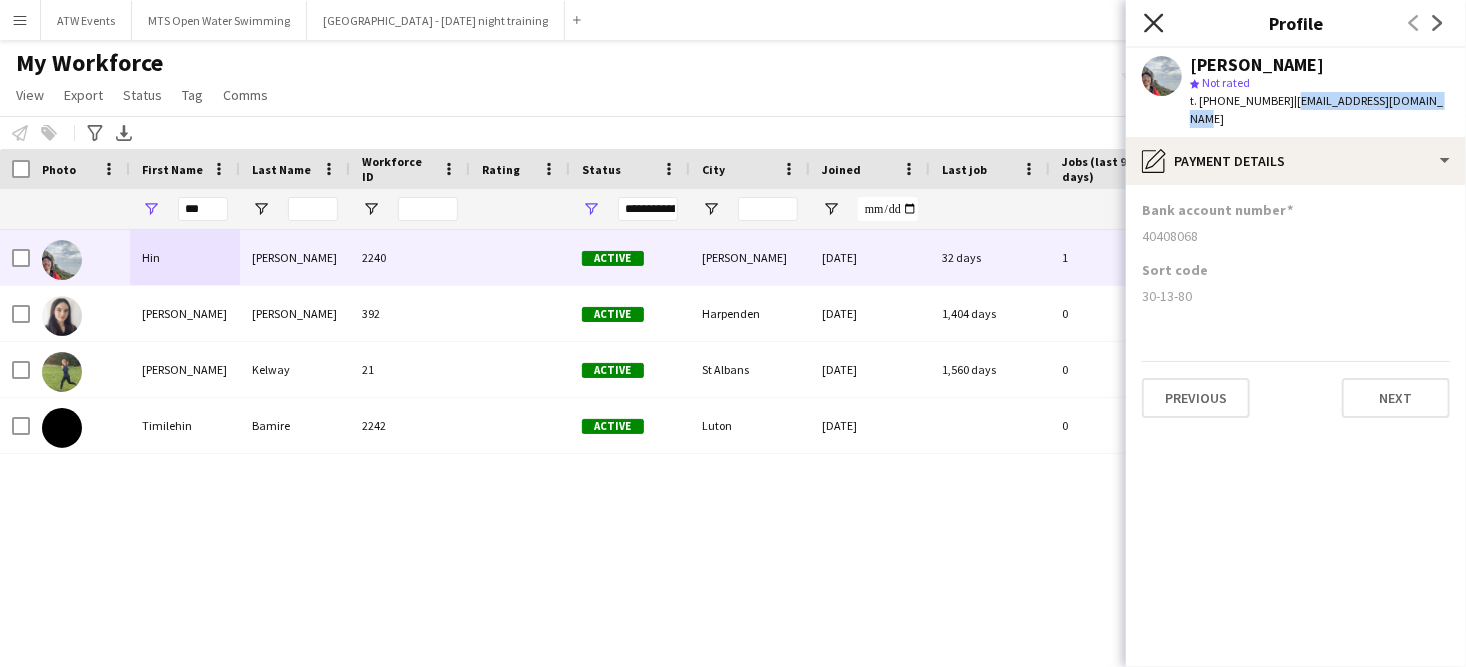 click 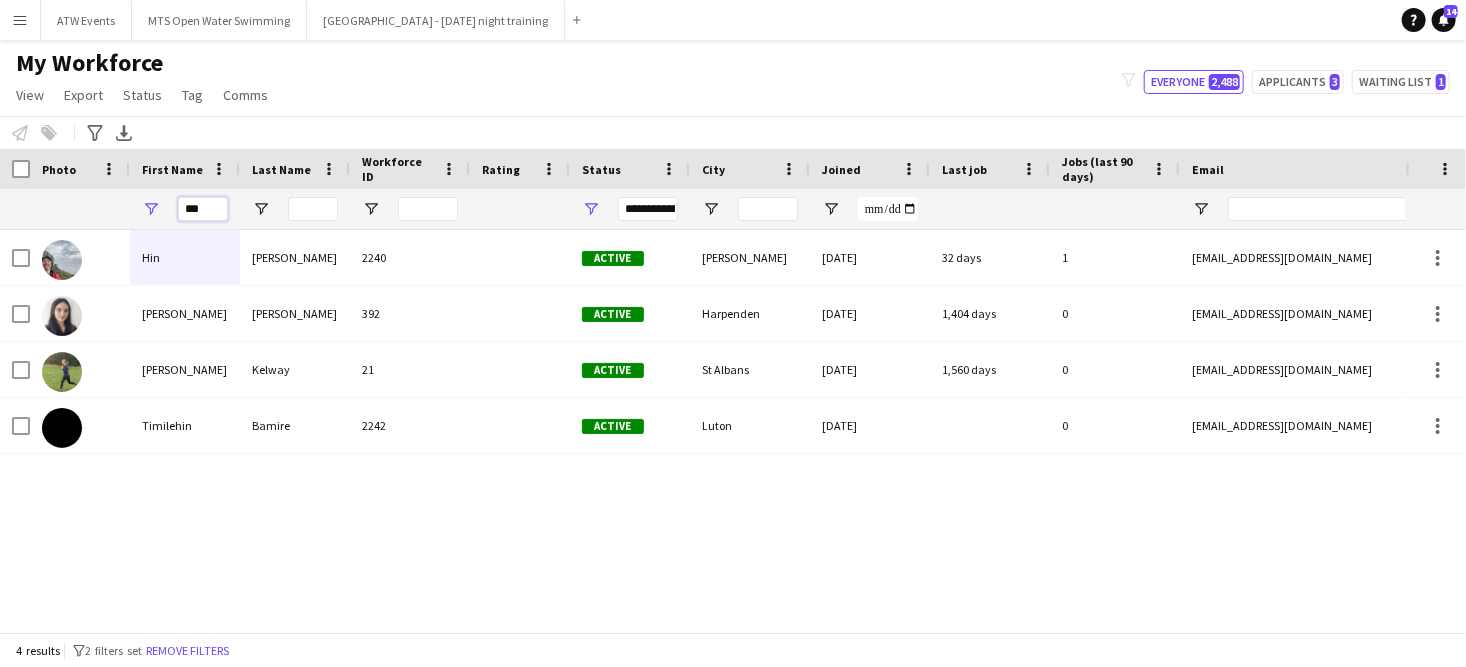 drag, startPoint x: 211, startPoint y: 209, endPoint x: 139, endPoint y: 205, distance: 72.11102 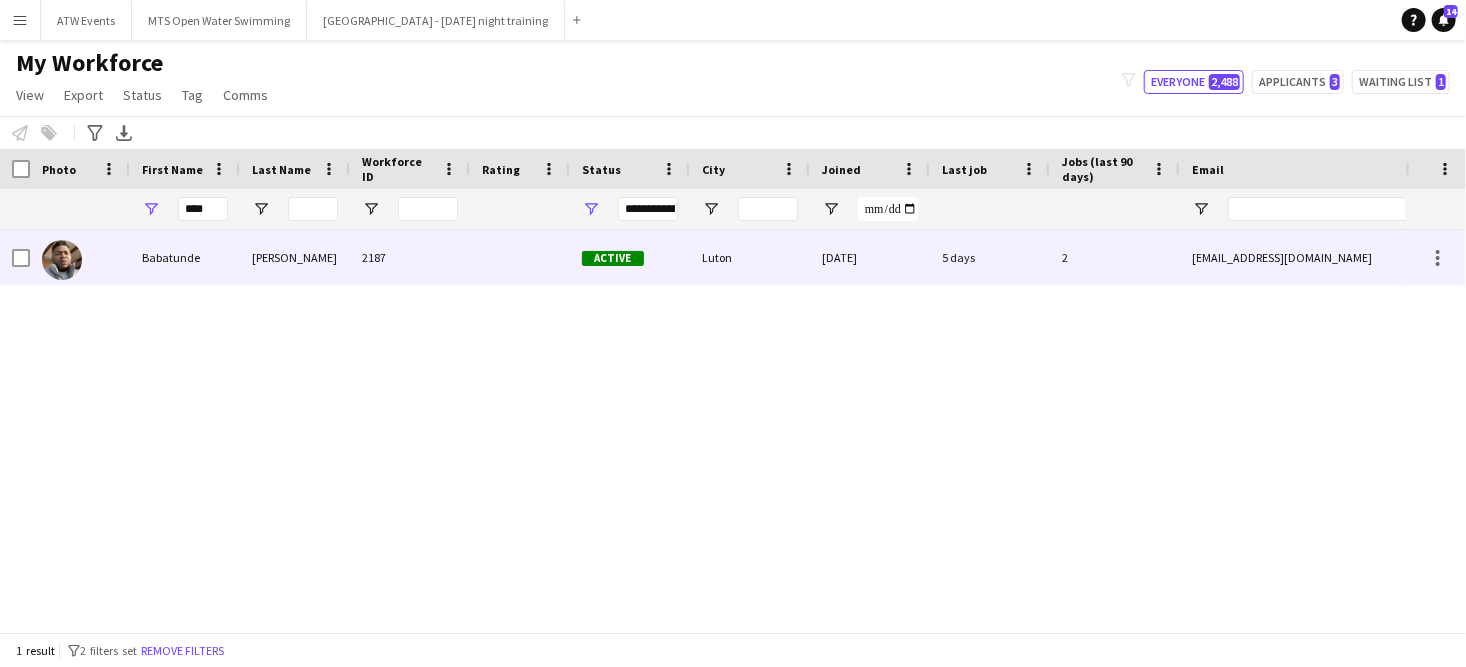 click on "Babatunde" at bounding box center (185, 257) 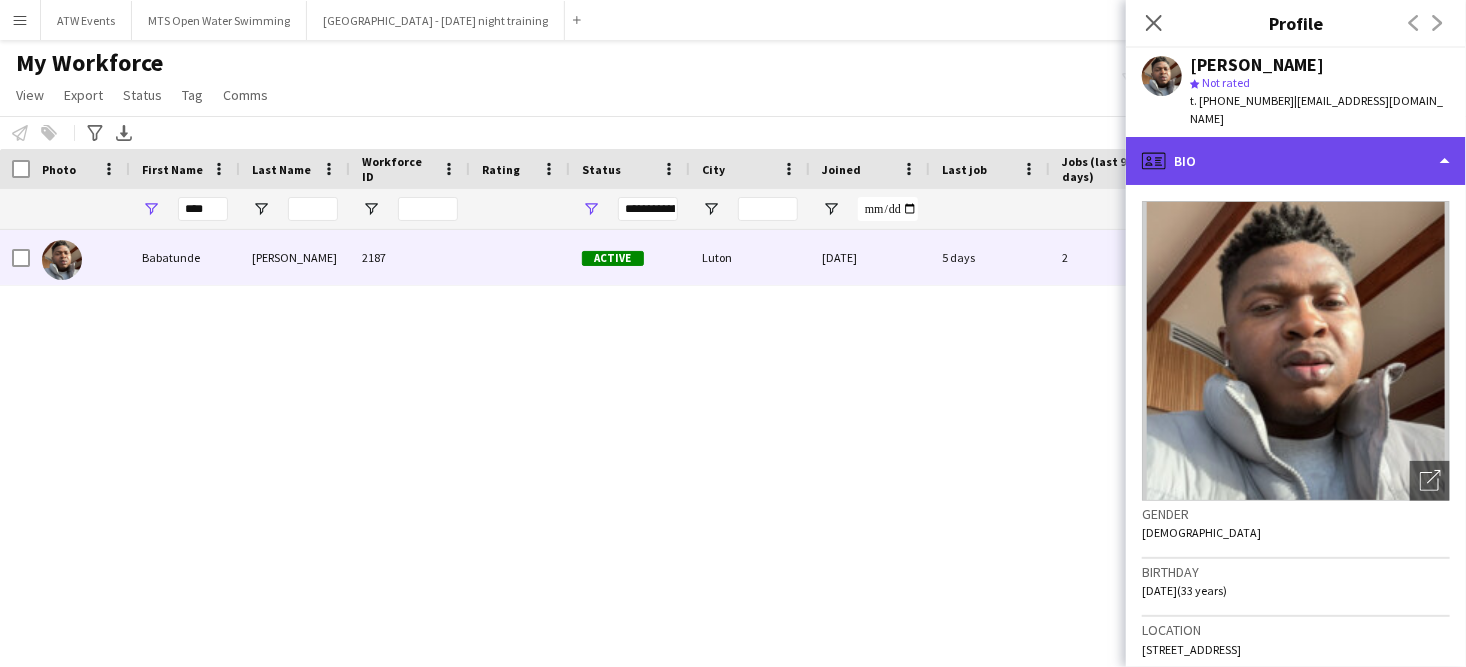 click on "profile
Bio" 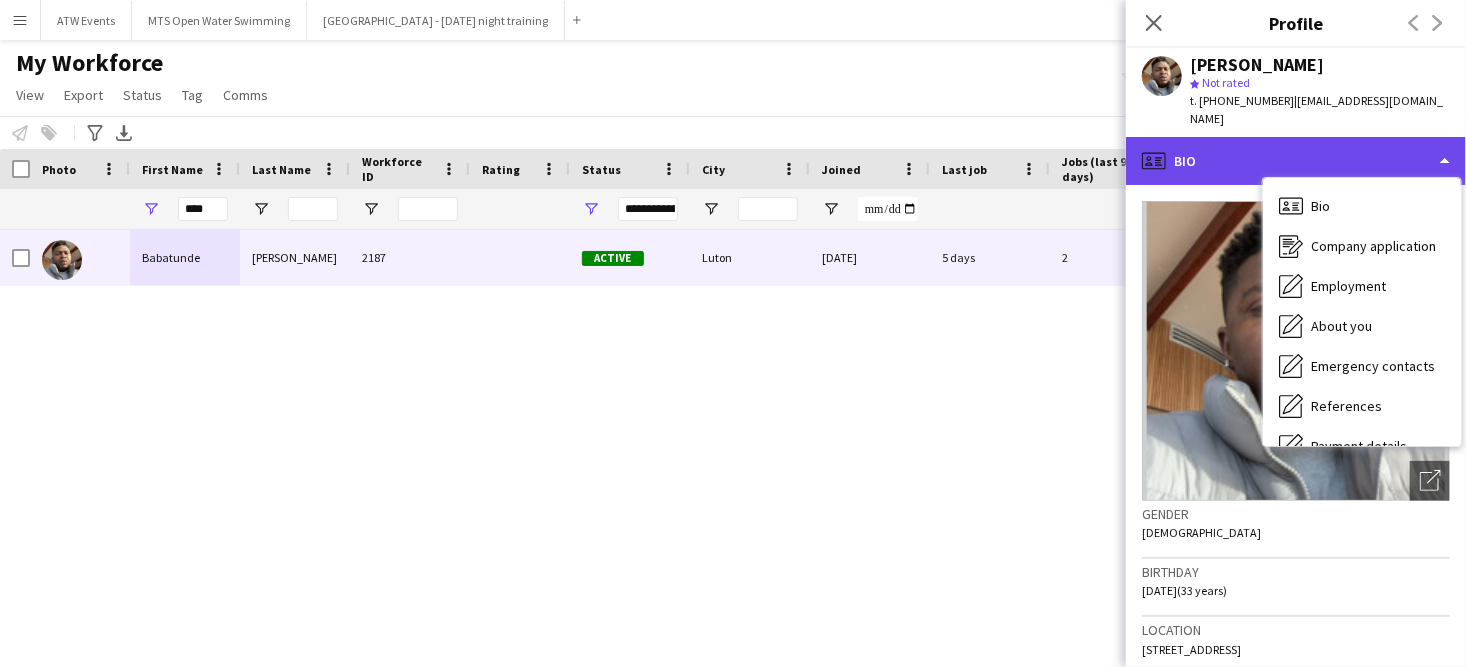 scroll, scrollTop: 188, scrollLeft: 0, axis: vertical 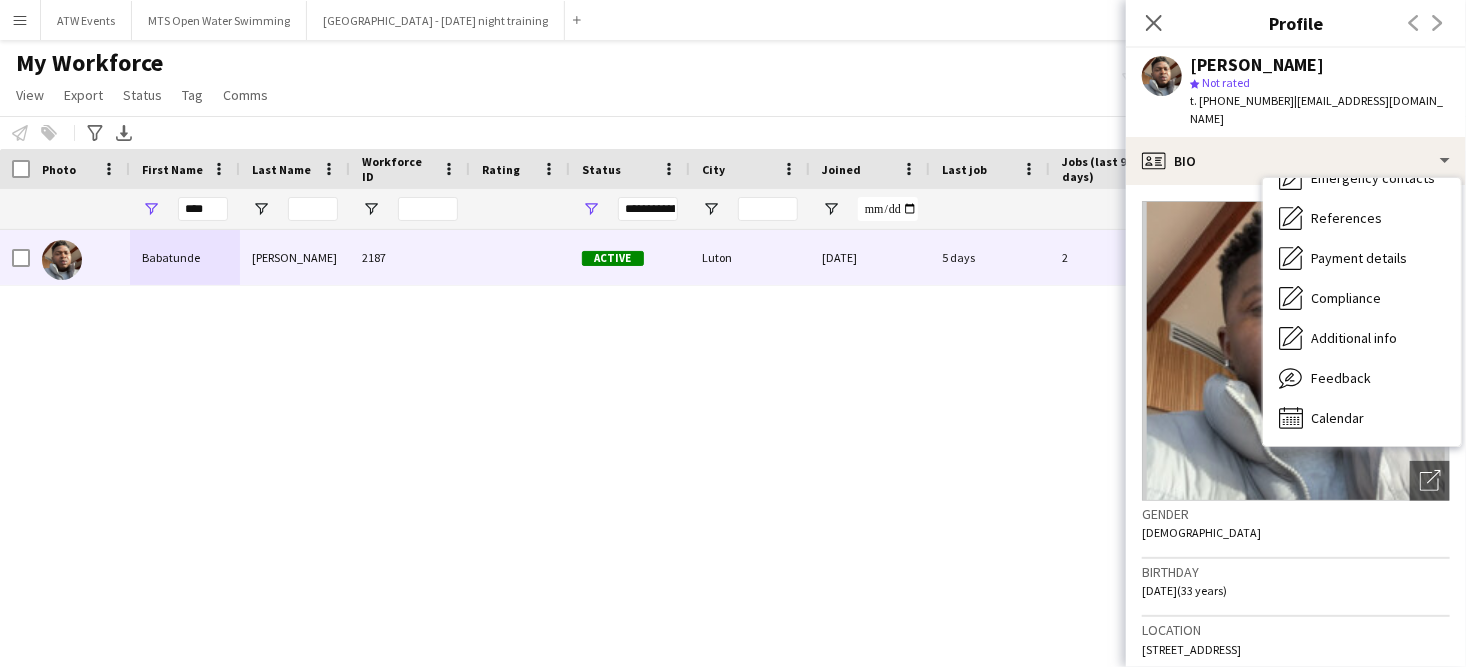 drag, startPoint x: 1290, startPoint y: 106, endPoint x: 1332, endPoint y: 126, distance: 46.518814 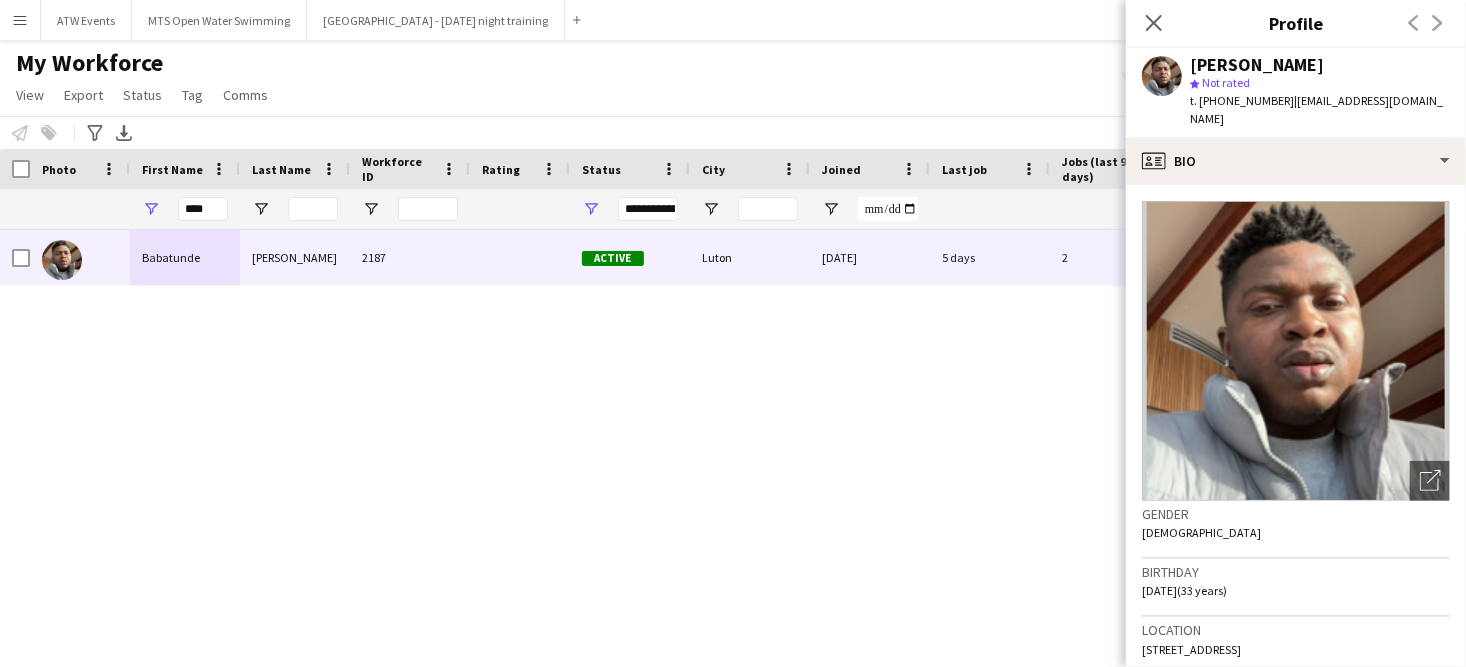 copy on "[EMAIL_ADDRESS][DOMAIN_NAME]" 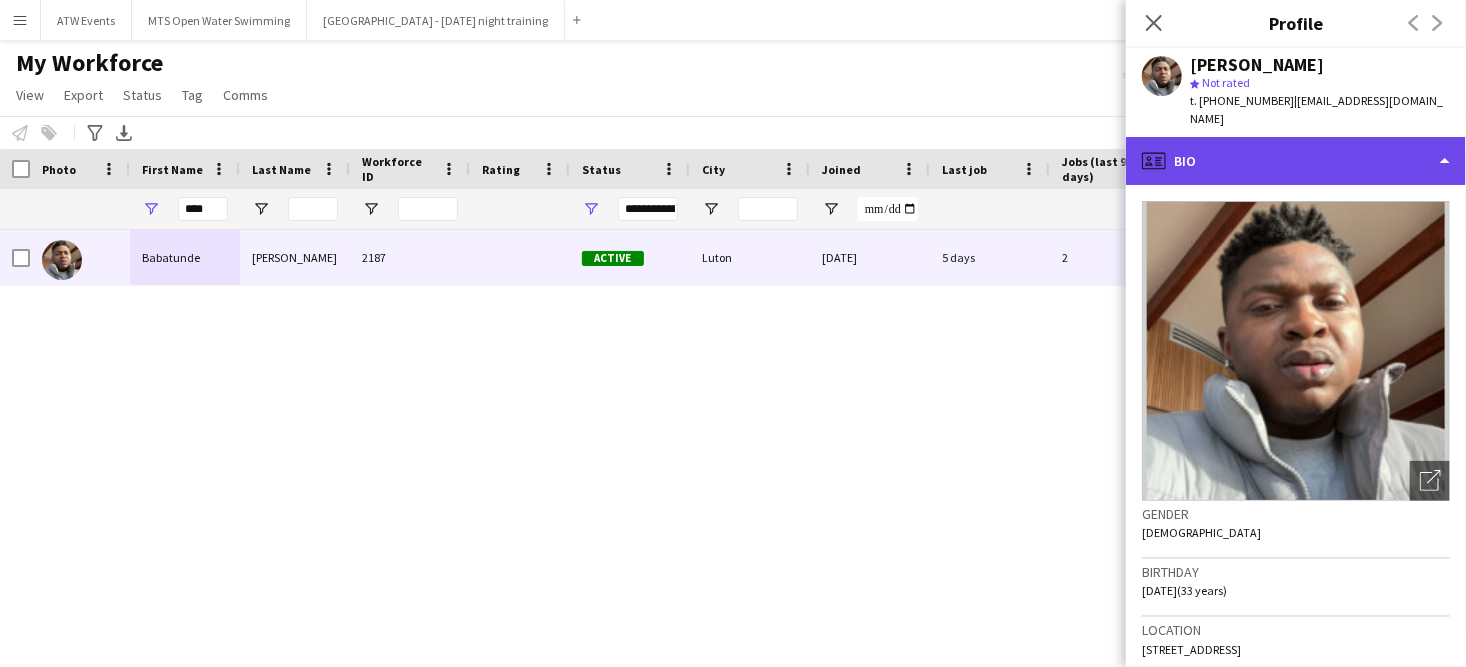 click on "profile
Bio" 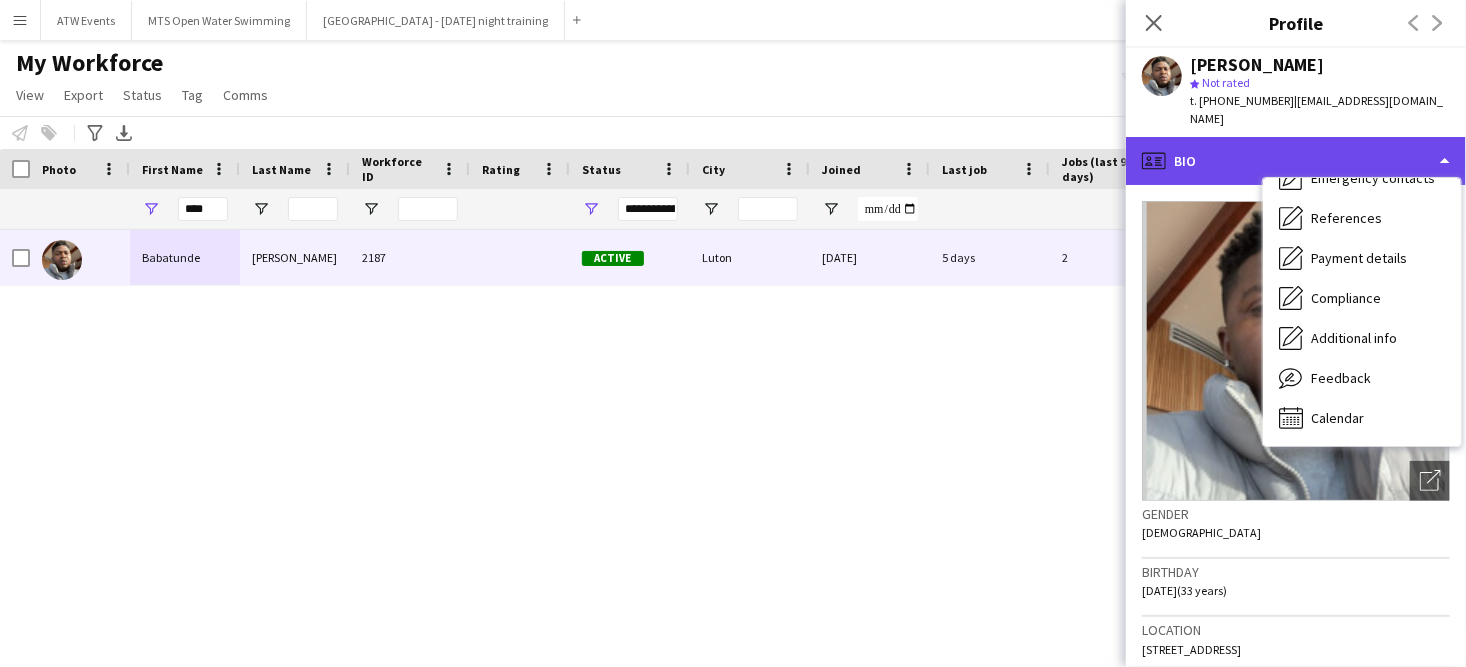 scroll, scrollTop: 188, scrollLeft: 0, axis: vertical 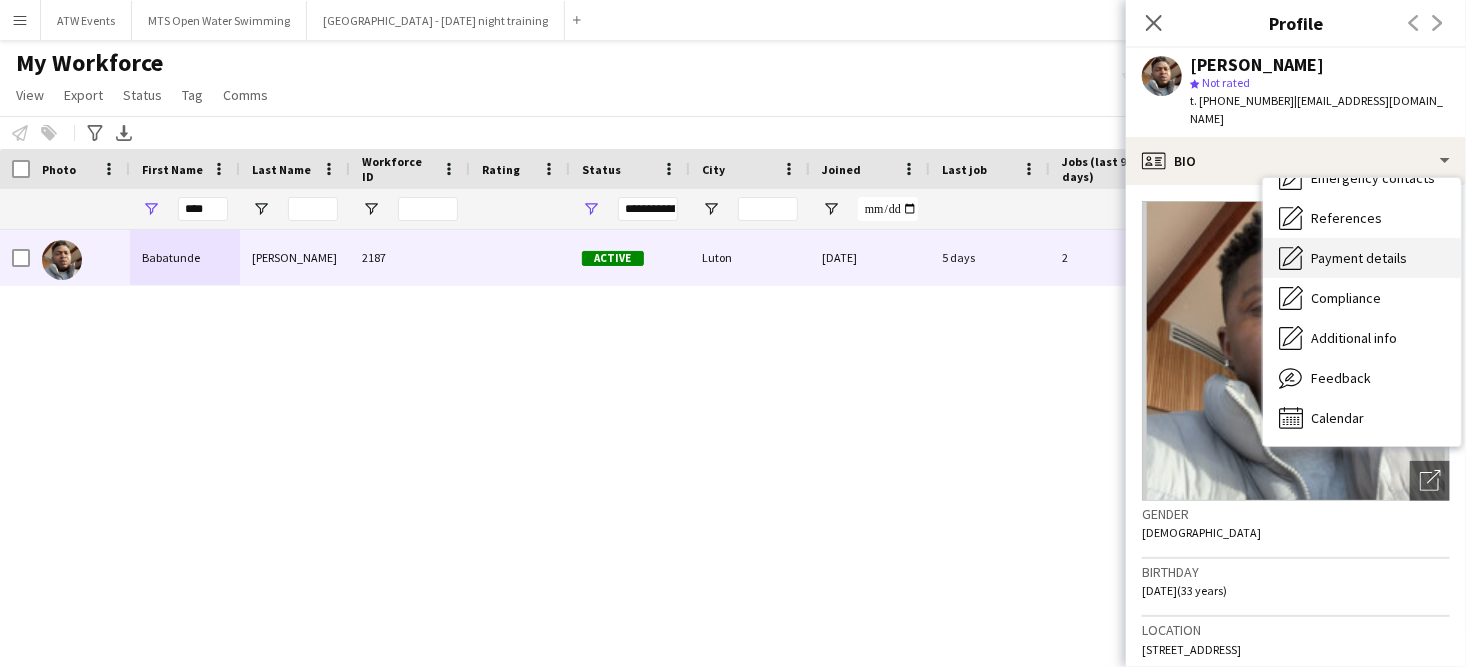 click on "Payment details" at bounding box center (1359, 258) 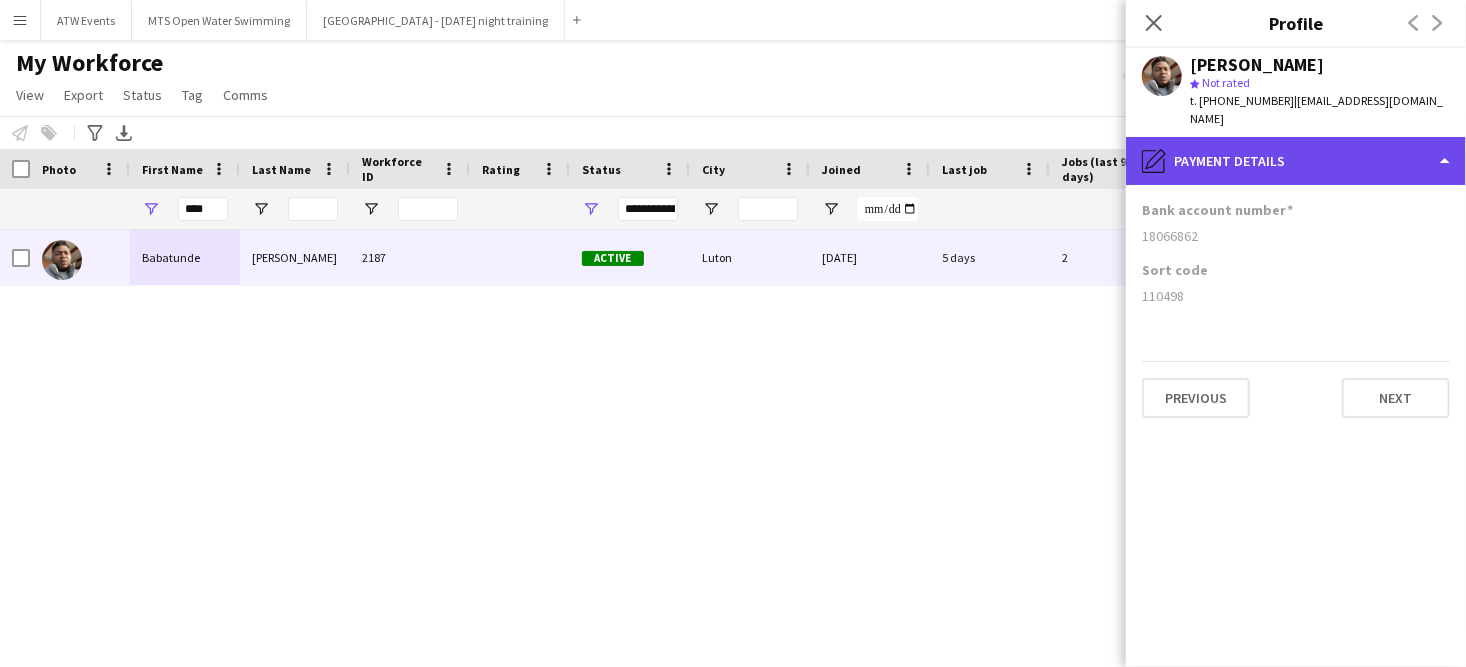 click on "pencil4
Payment details" 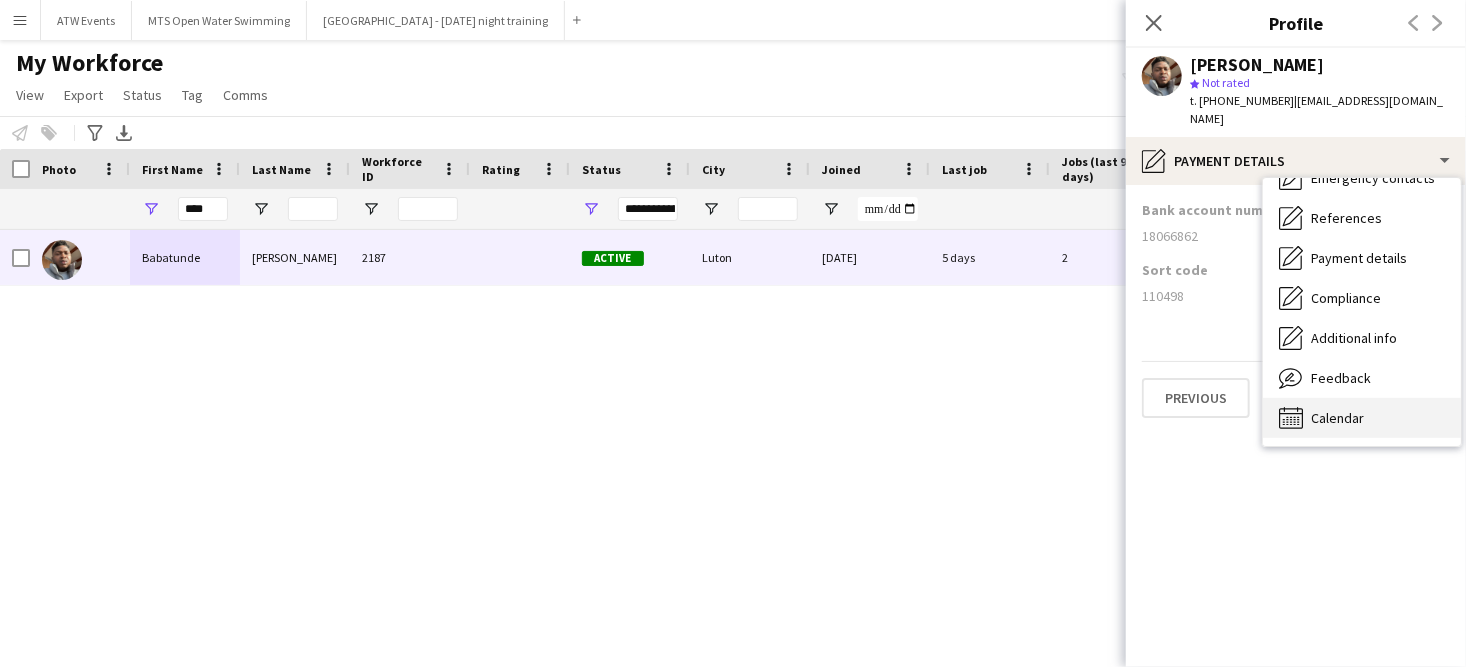 click on "Calendar" at bounding box center (1337, 418) 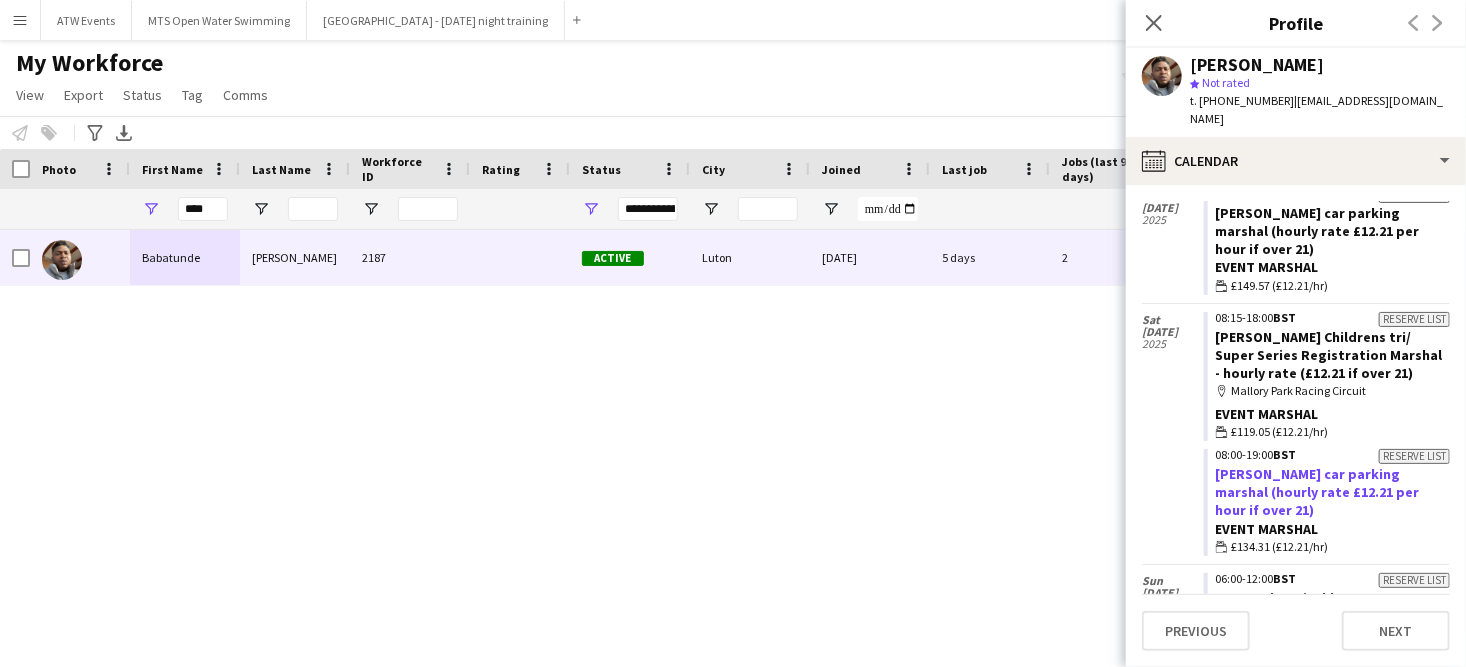scroll, scrollTop: 1398, scrollLeft: 0, axis: vertical 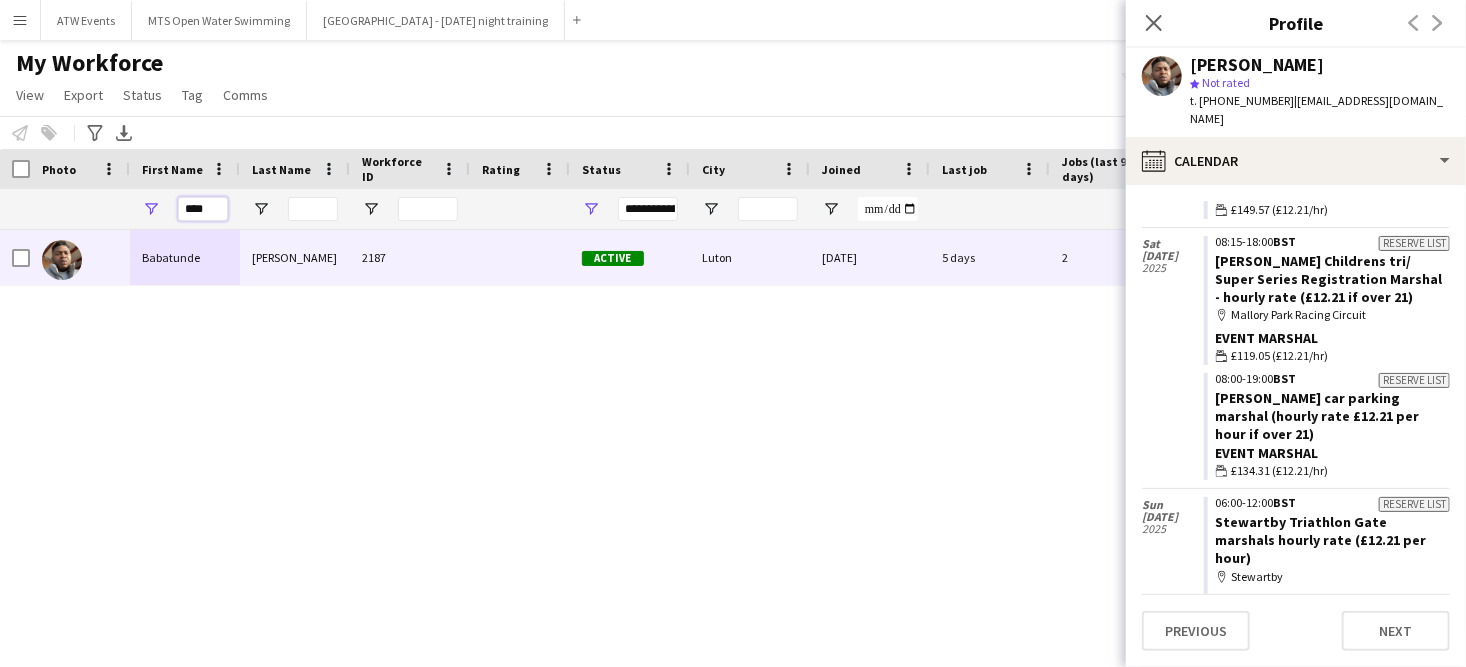 drag, startPoint x: 207, startPoint y: 209, endPoint x: 135, endPoint y: 154, distance: 90.60353 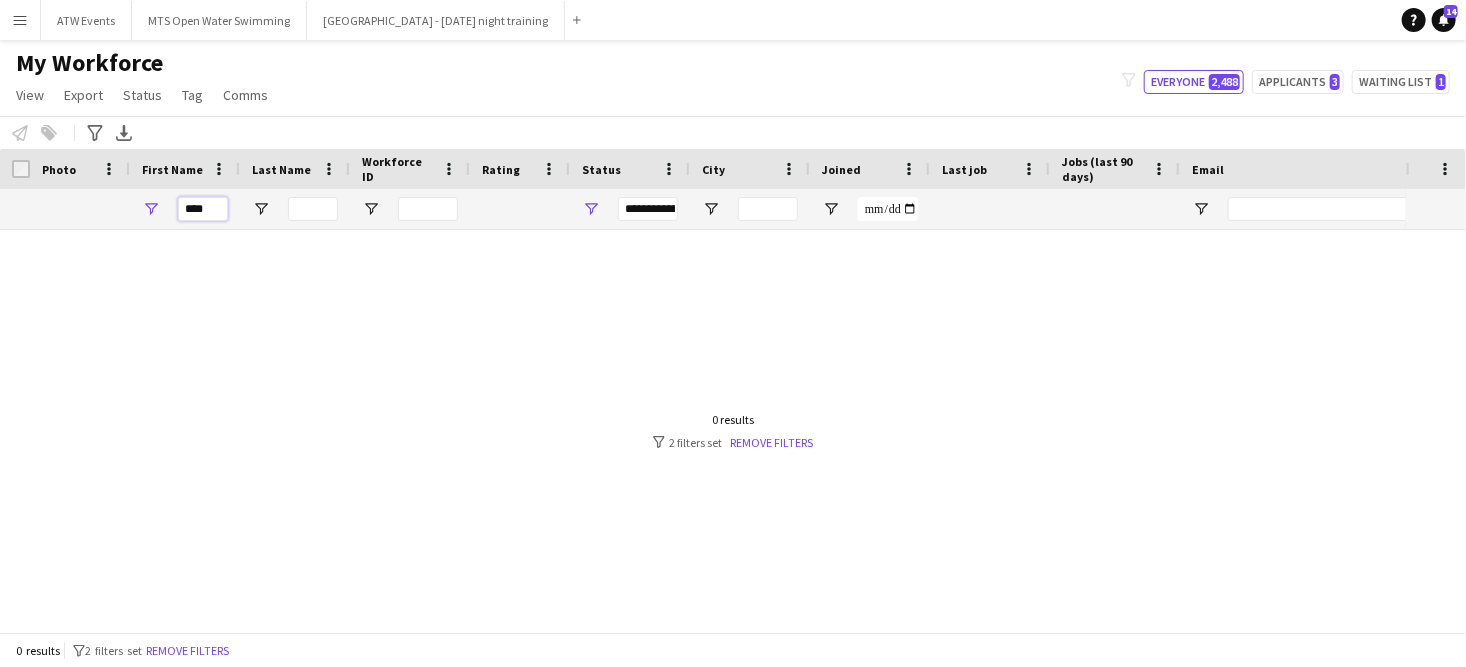 drag, startPoint x: 194, startPoint y: 211, endPoint x: 205, endPoint y: 200, distance: 15.556349 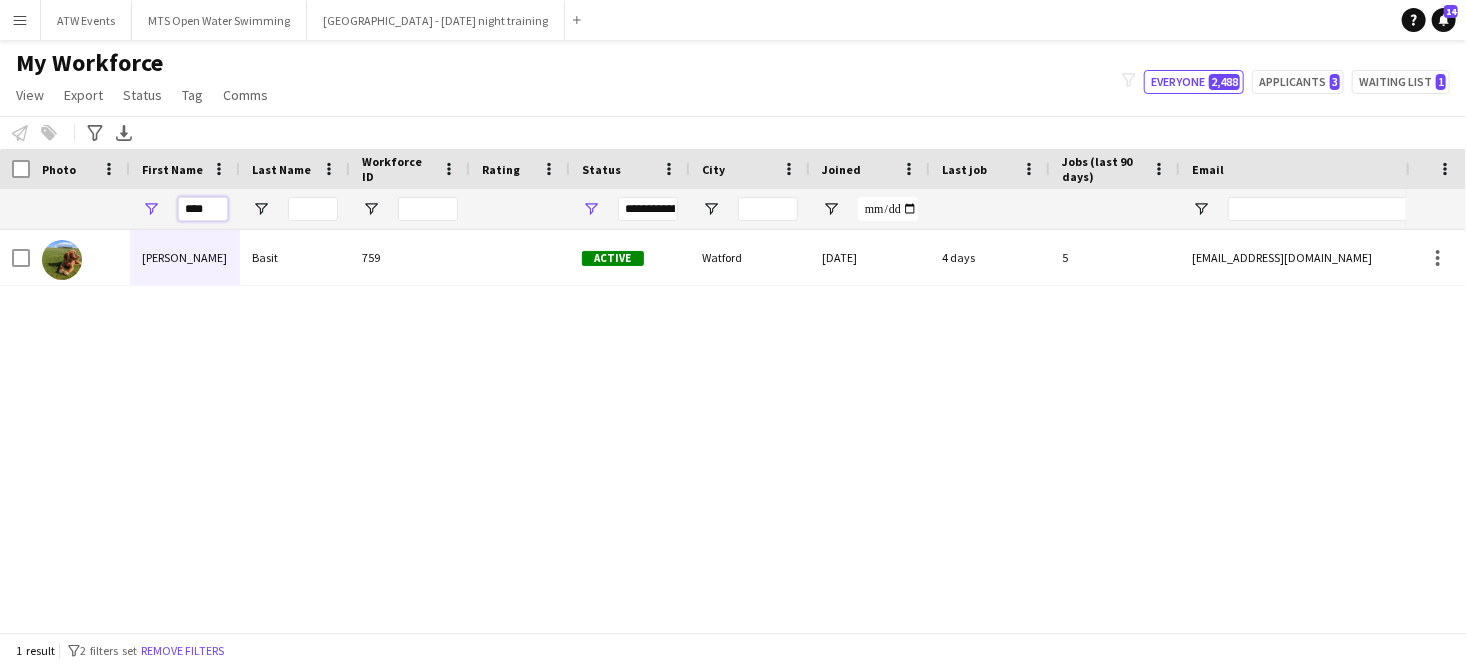 type on "****" 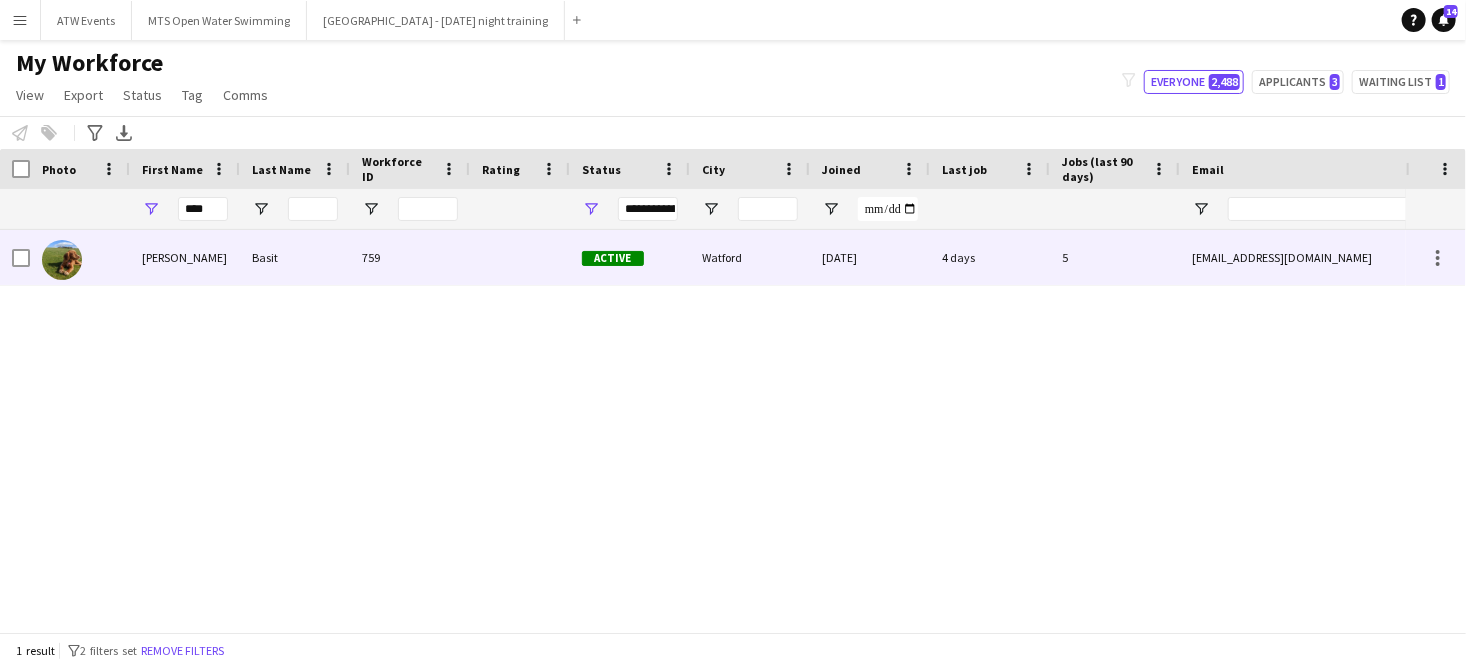 click on "[PERSON_NAME]" at bounding box center [185, 257] 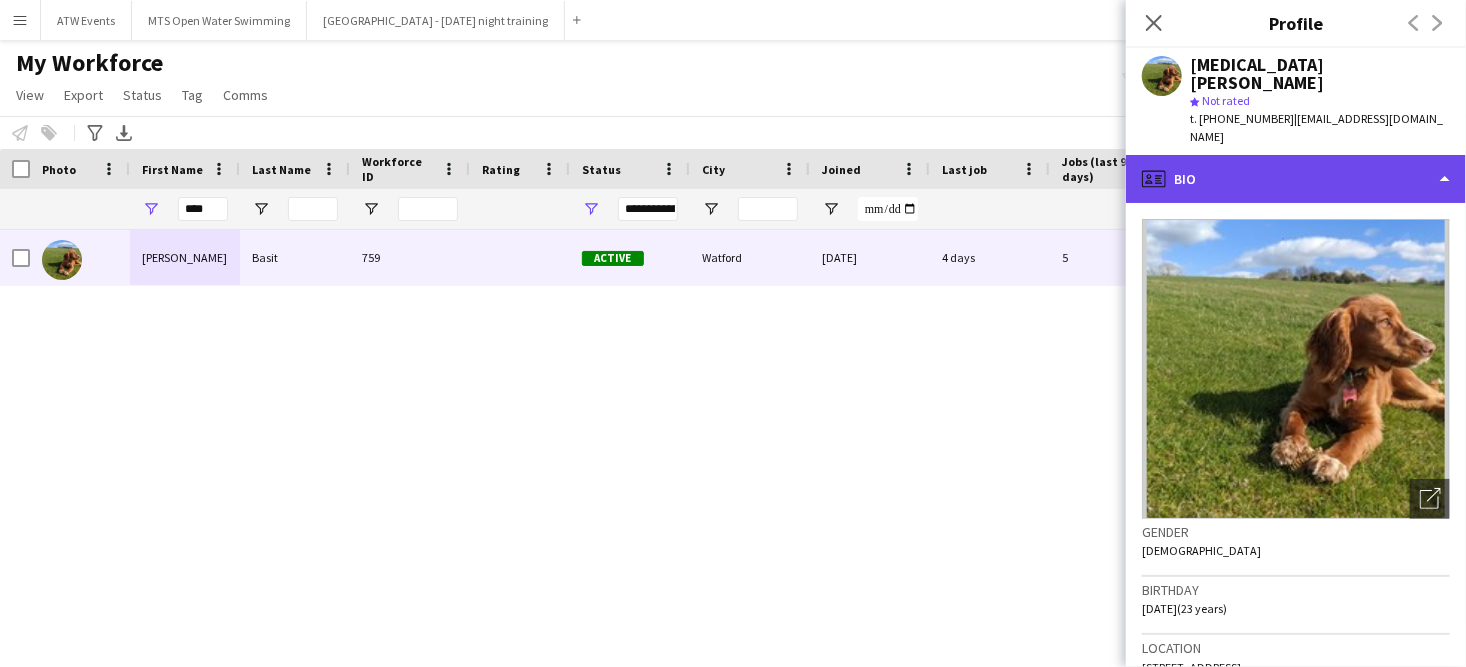 click on "profile
Bio" 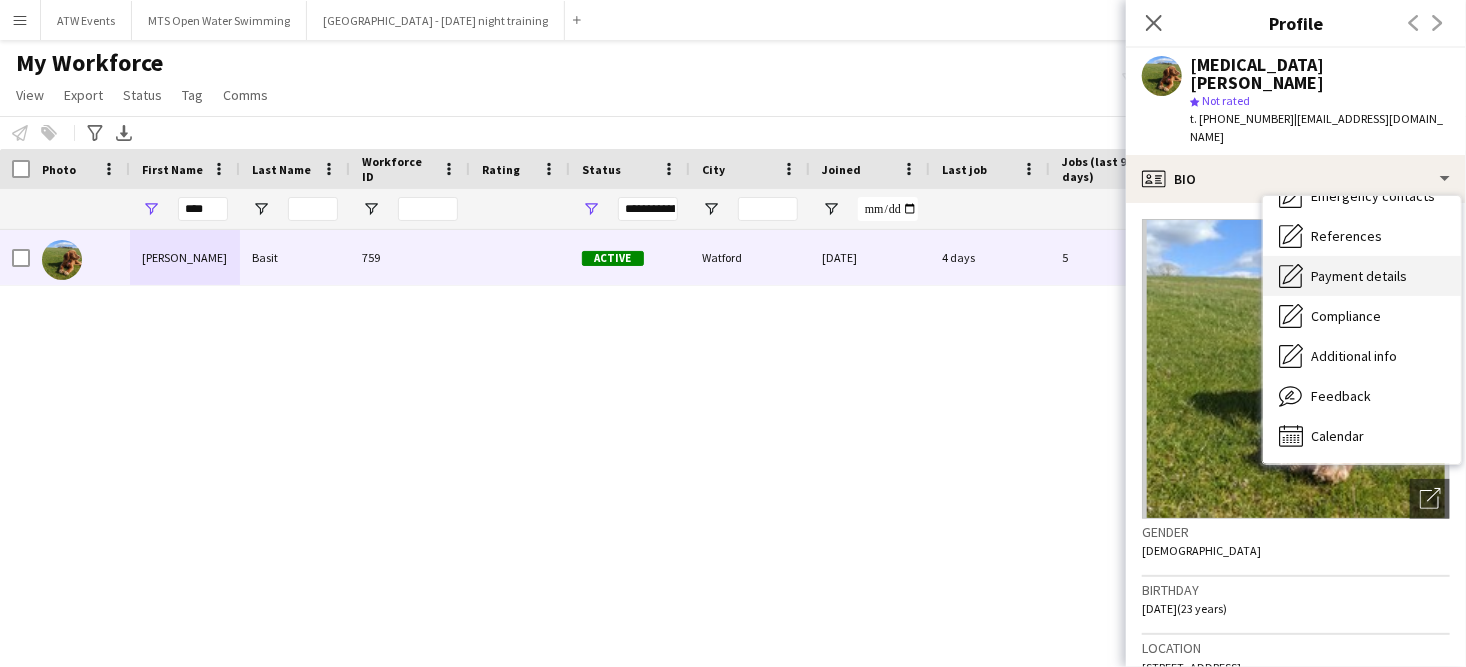 click on "Payment details" at bounding box center [1359, 276] 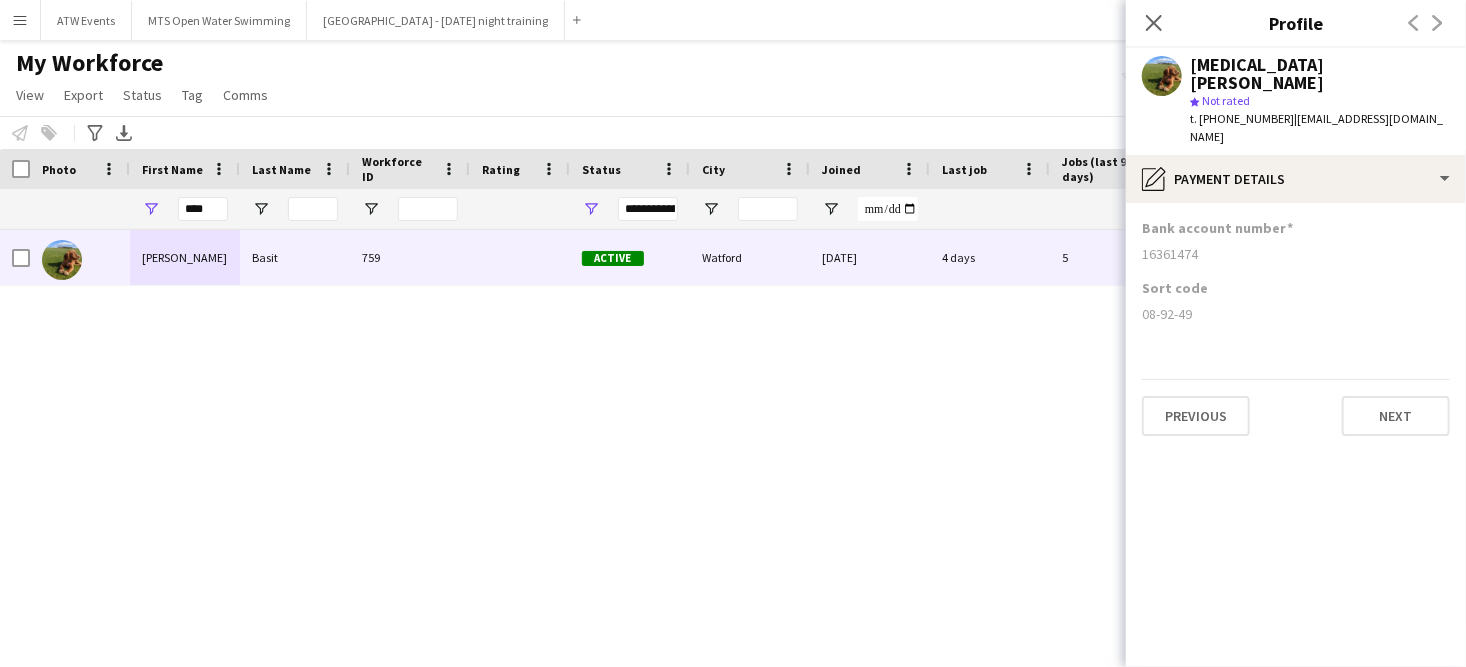 click on "Menu" at bounding box center [20, 20] 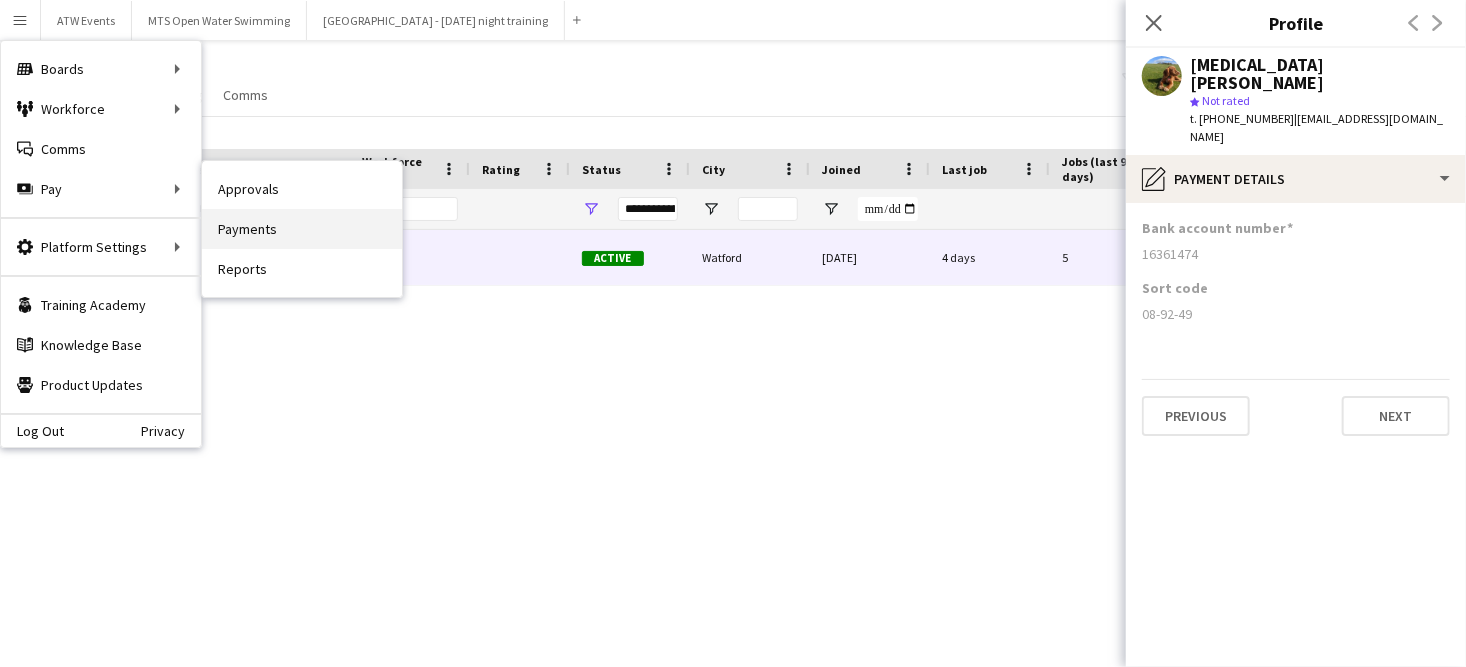 click on "Payments" at bounding box center [302, 229] 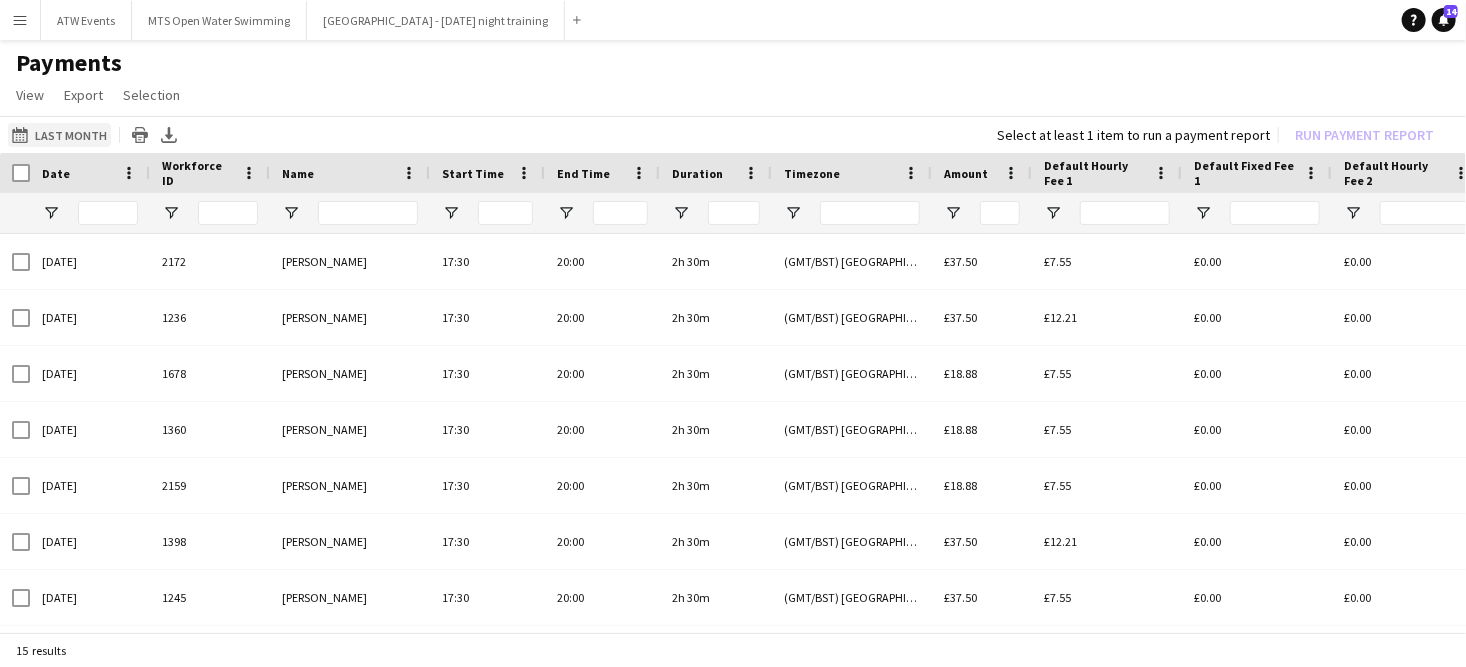 click on "Last Month
Last Month" 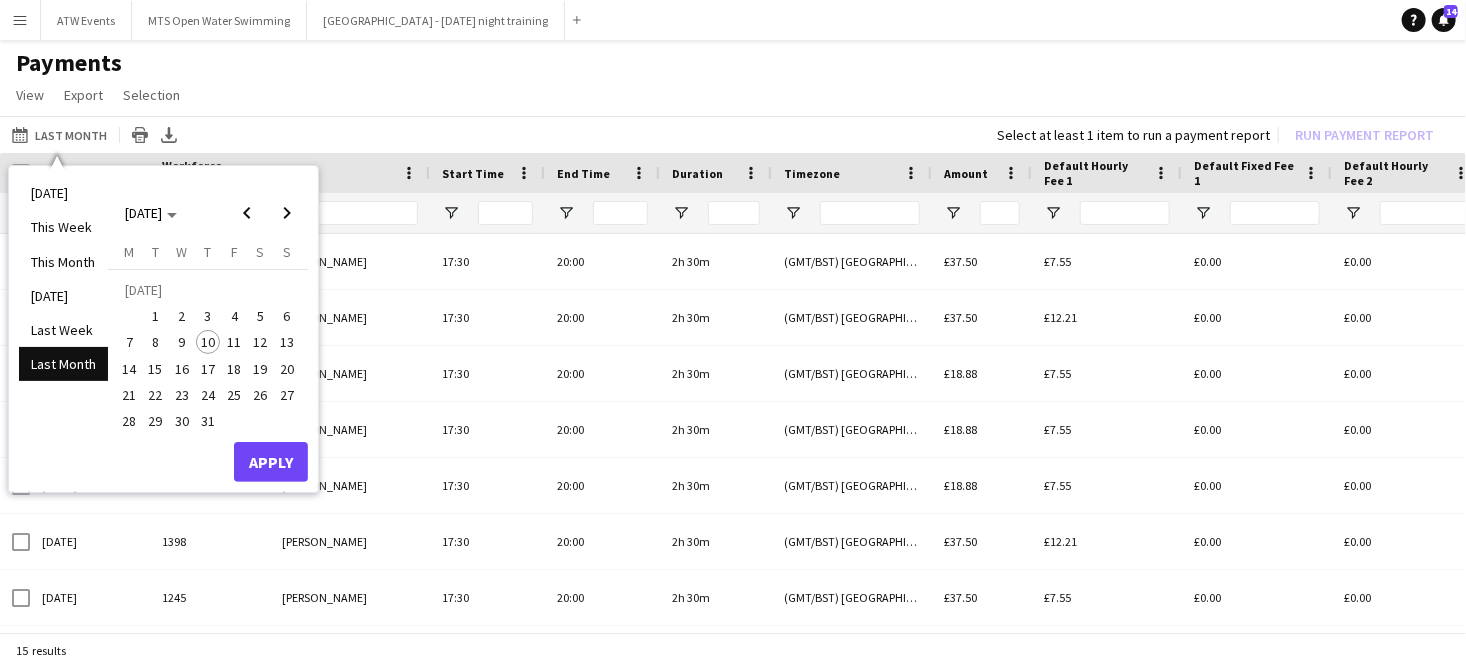 click on "1" at bounding box center [156, 316] 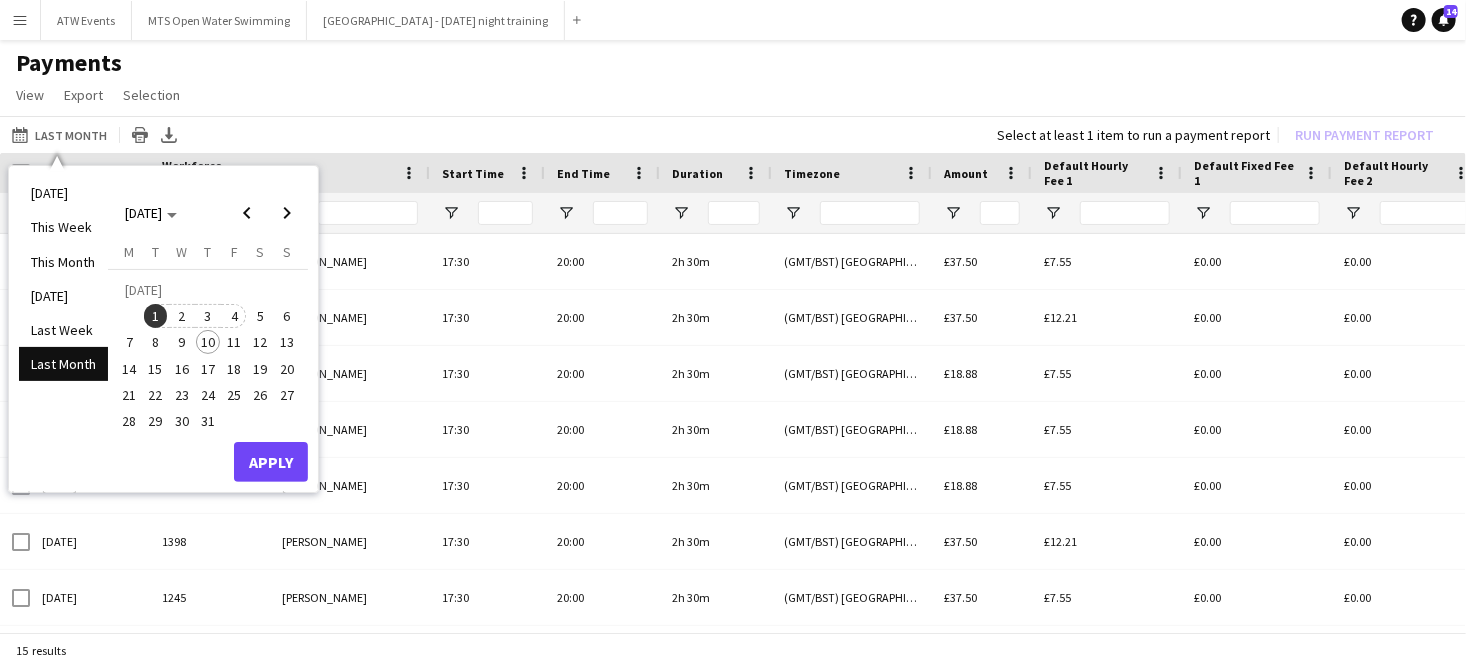 click on "4" at bounding box center (234, 316) 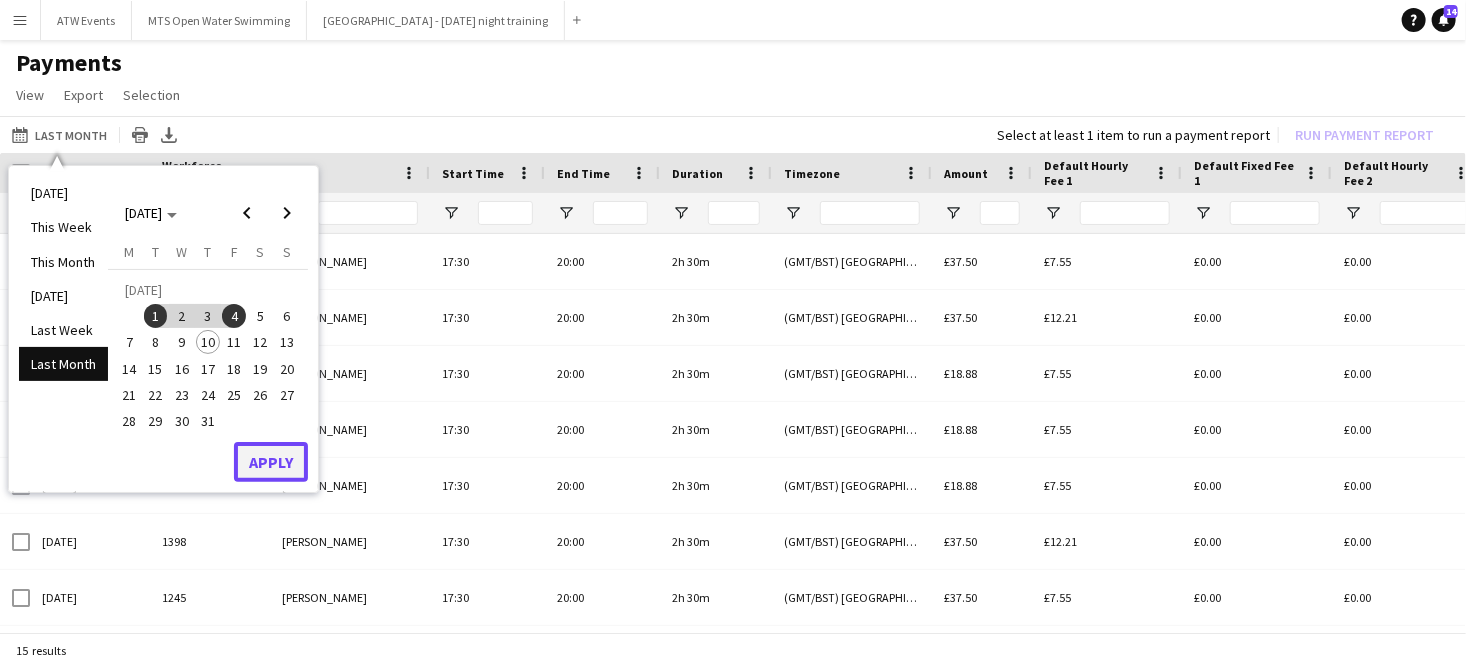 click on "Apply" at bounding box center [271, 462] 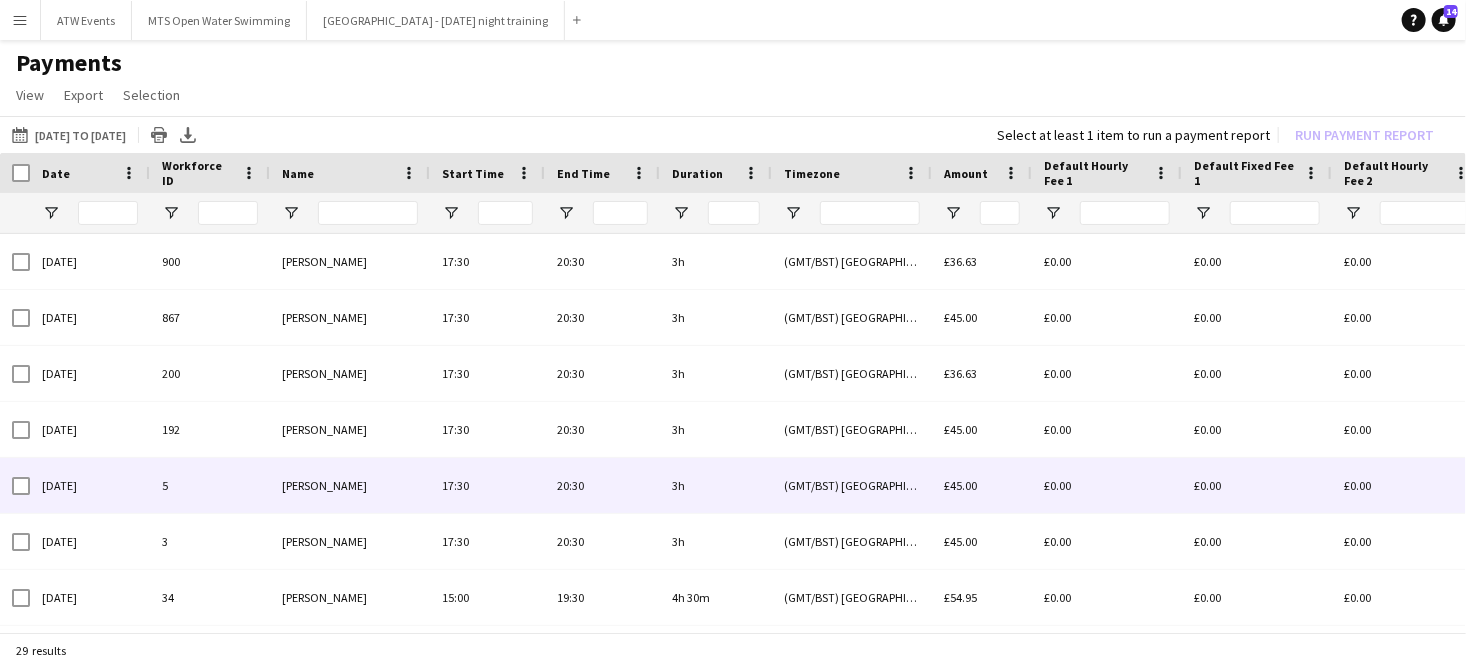 scroll, scrollTop: 103, scrollLeft: 0, axis: vertical 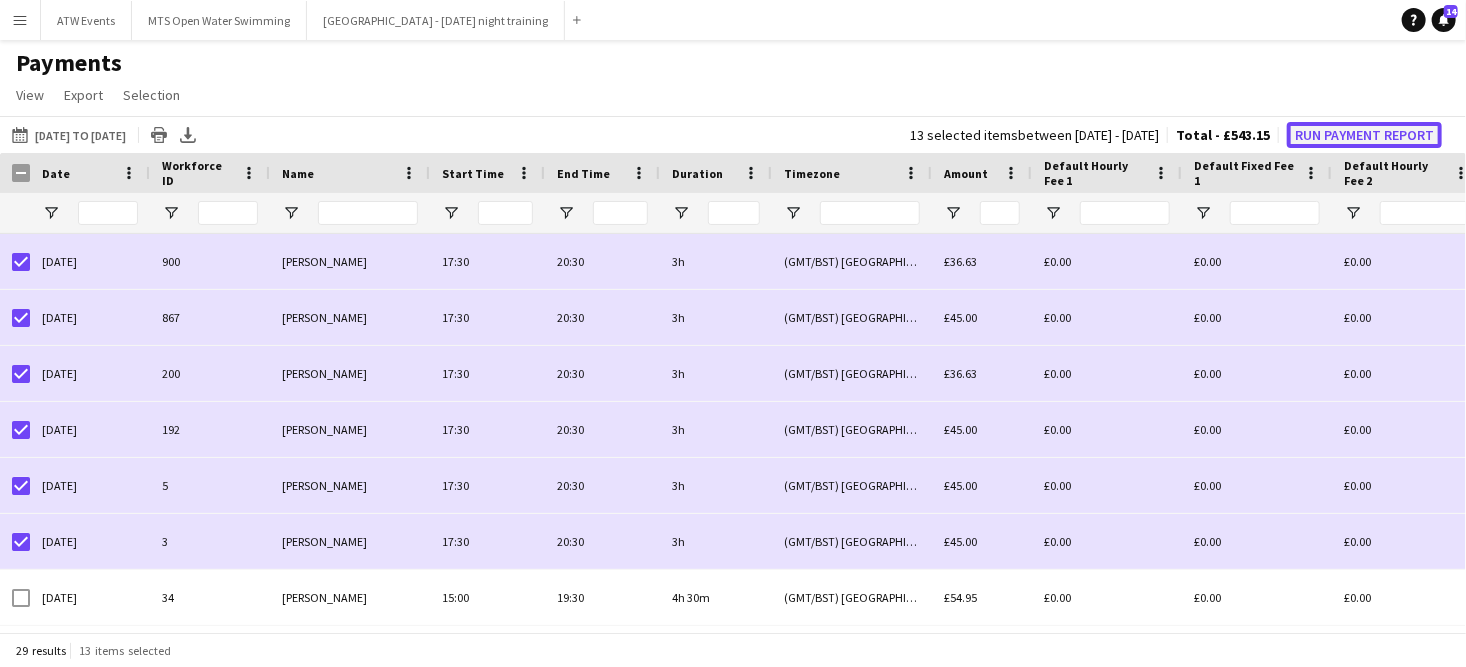 click on "Run Payment Report" 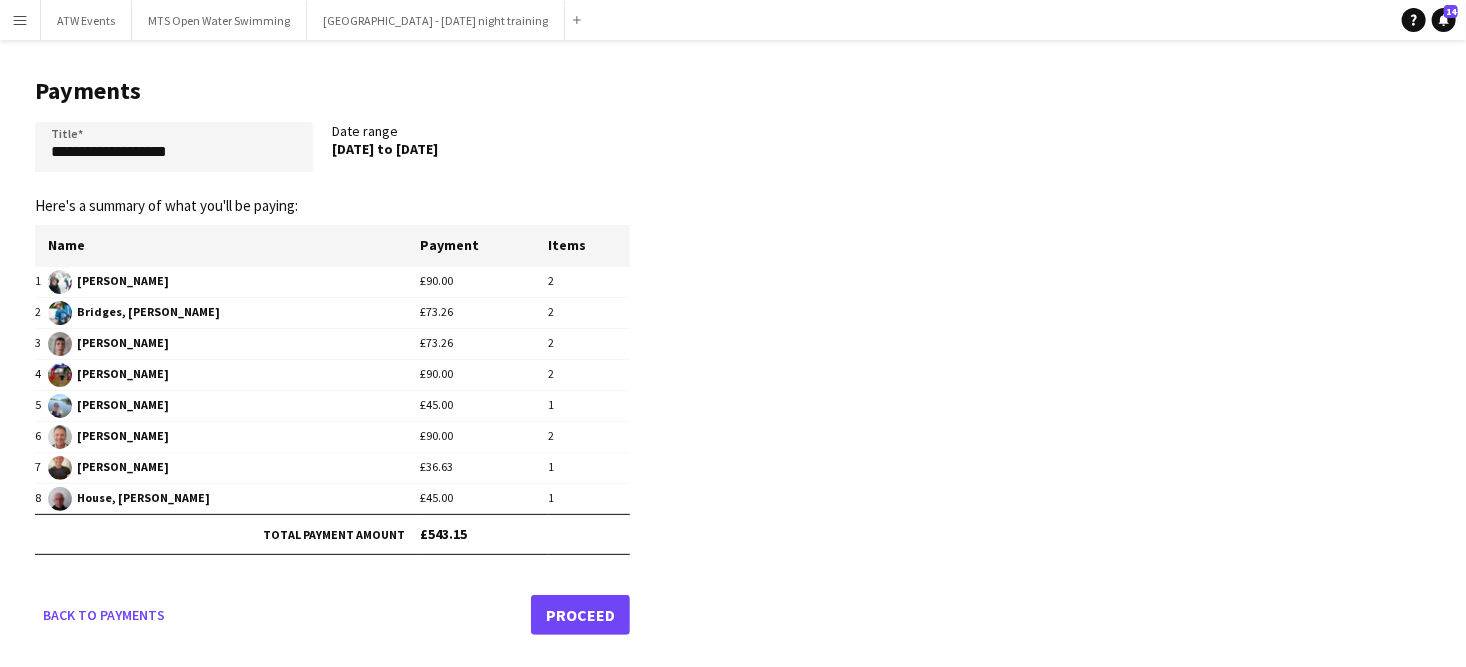 click on "Proceed" 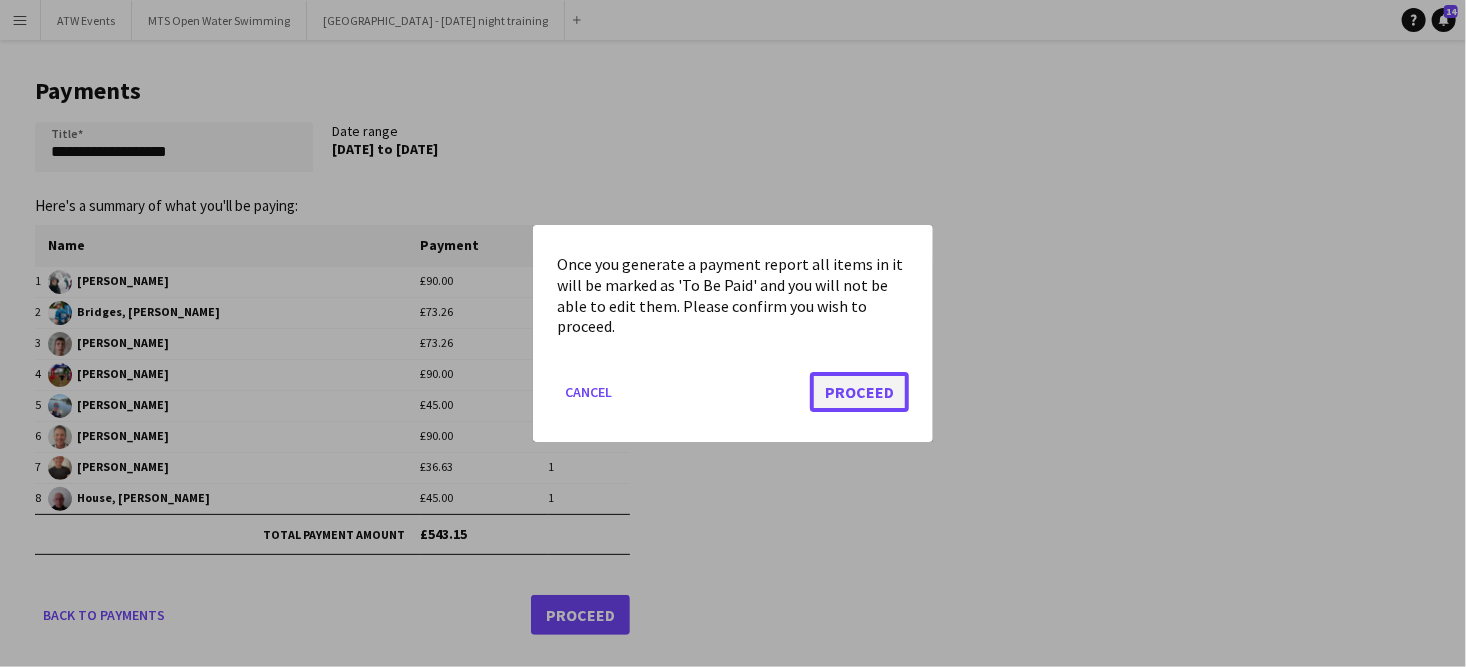 click on "Proceed" 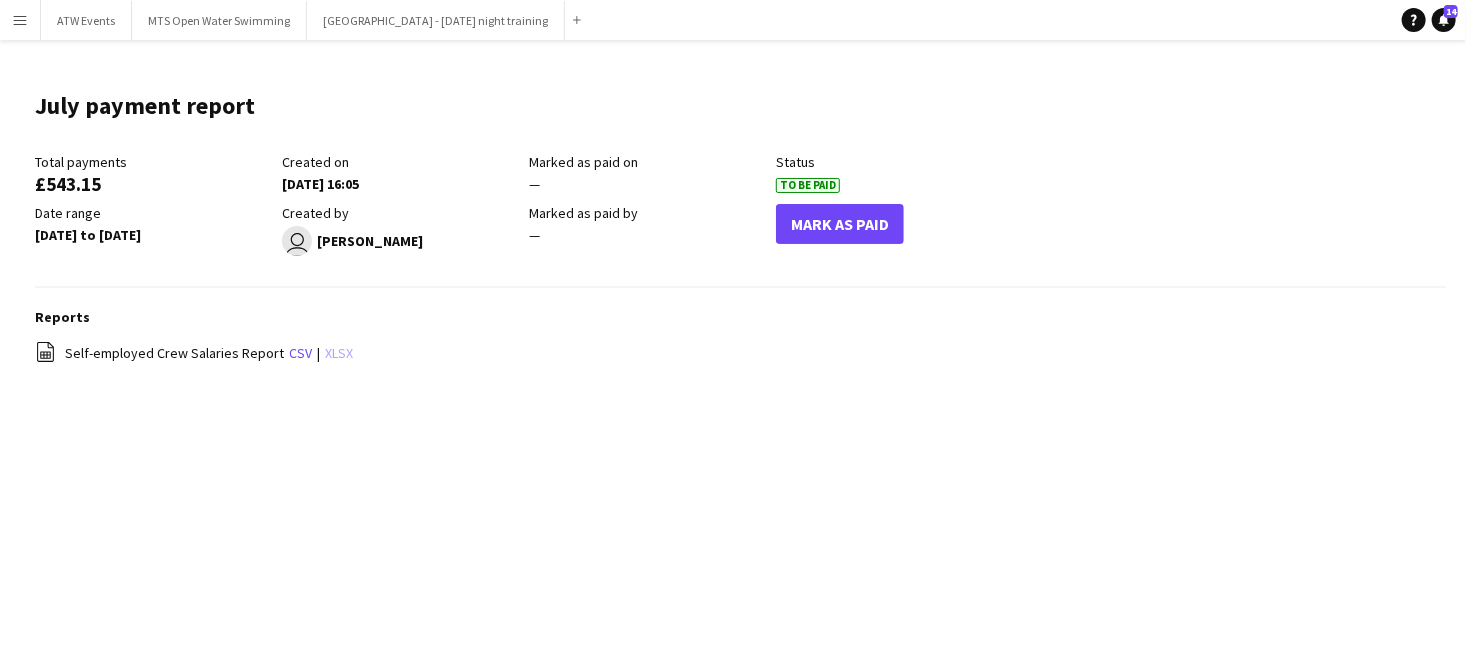 click on "xlsx" 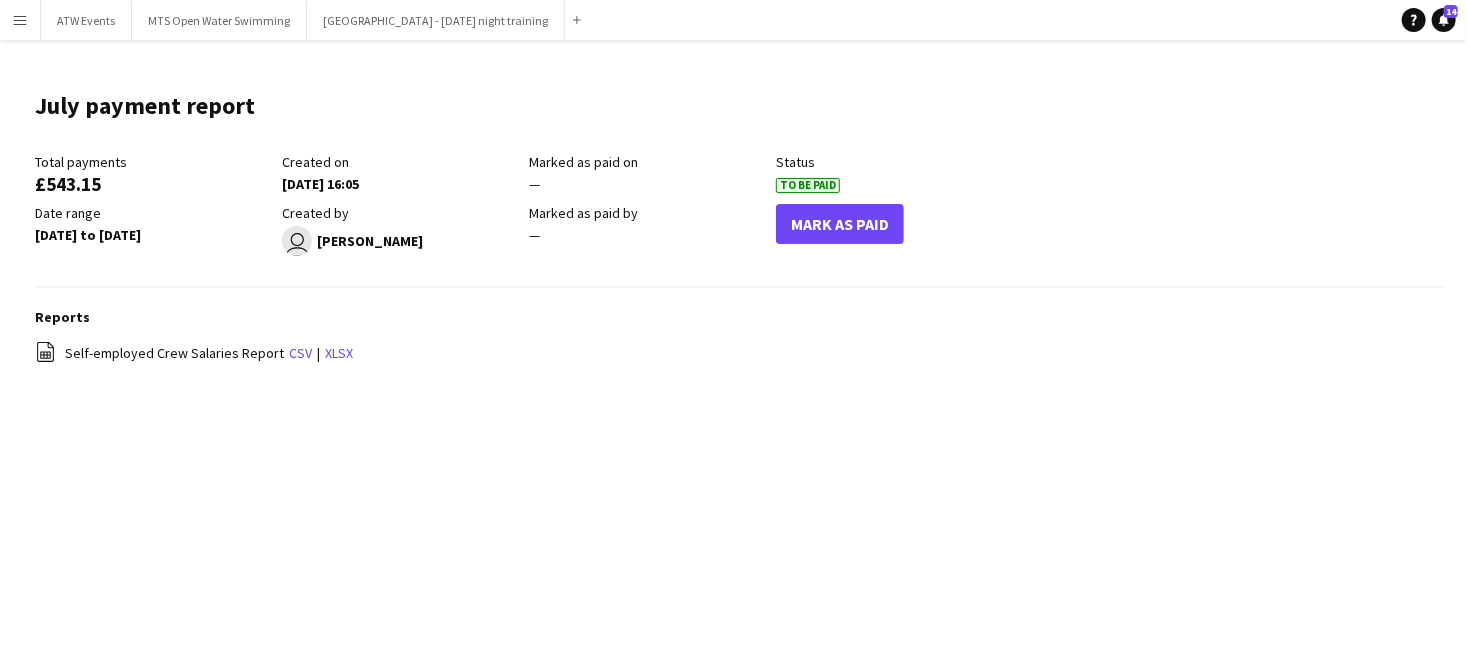 click on "Menu" at bounding box center (20, 20) 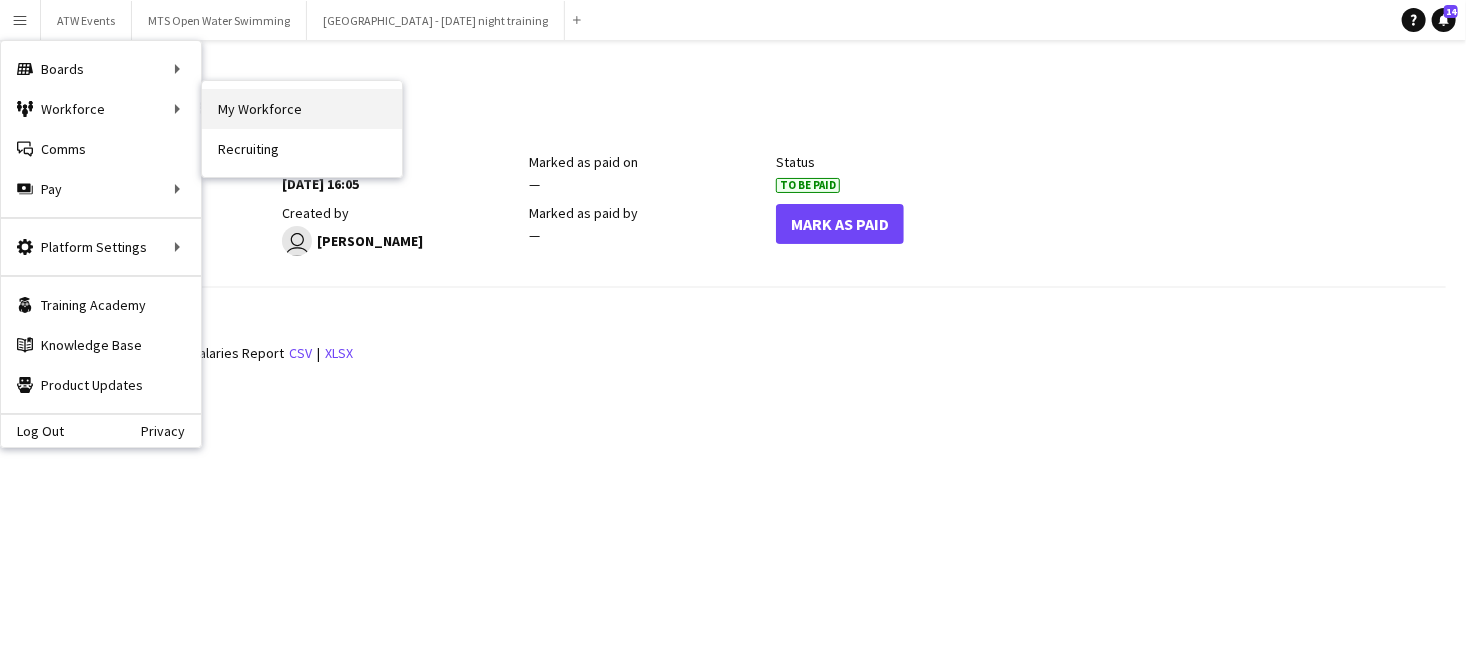 click on "My Workforce" at bounding box center (302, 109) 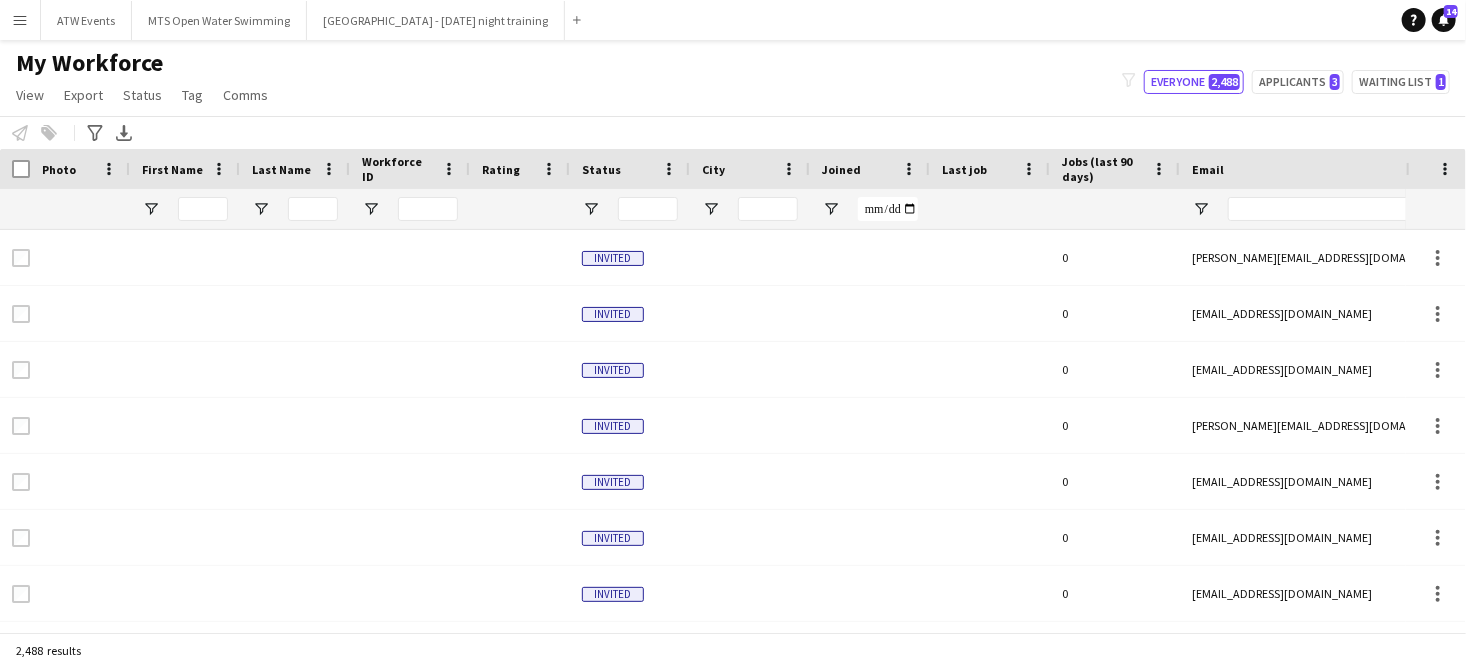 type on "****" 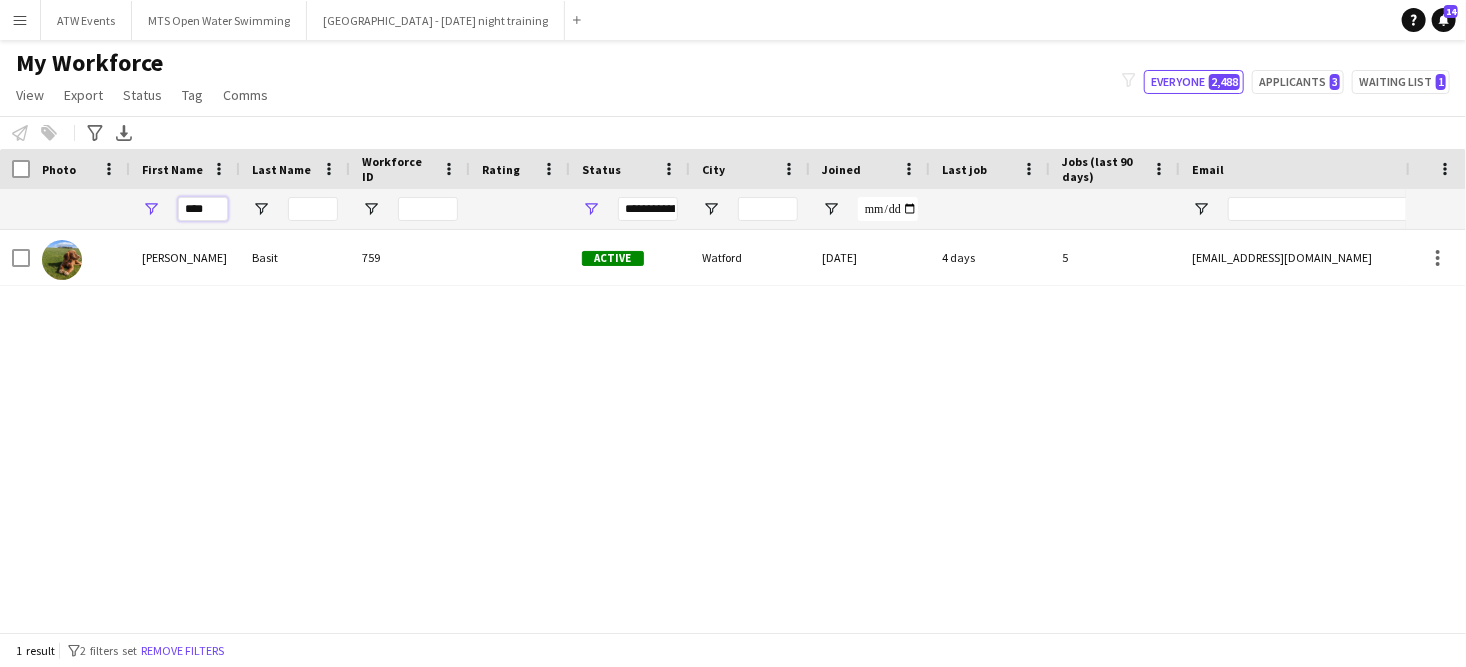 drag, startPoint x: 218, startPoint y: 209, endPoint x: 171, endPoint y: 202, distance: 47.518417 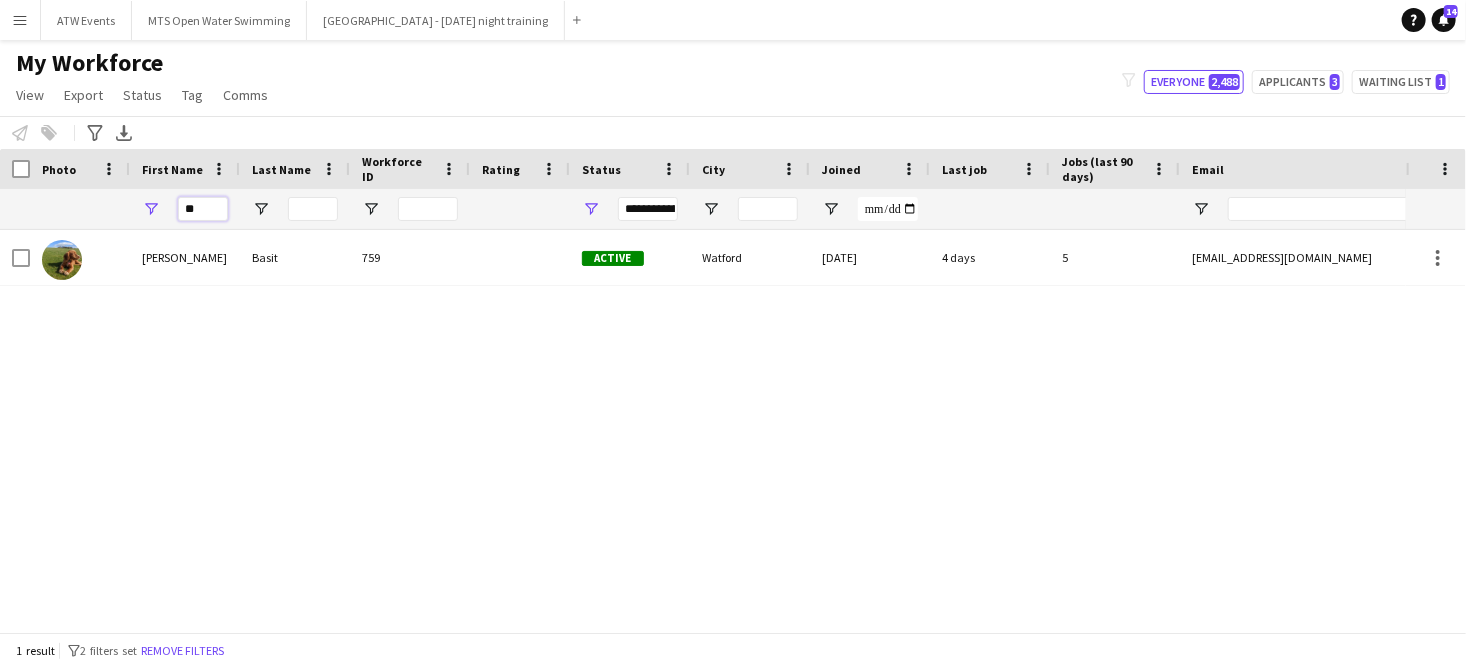 type on "*" 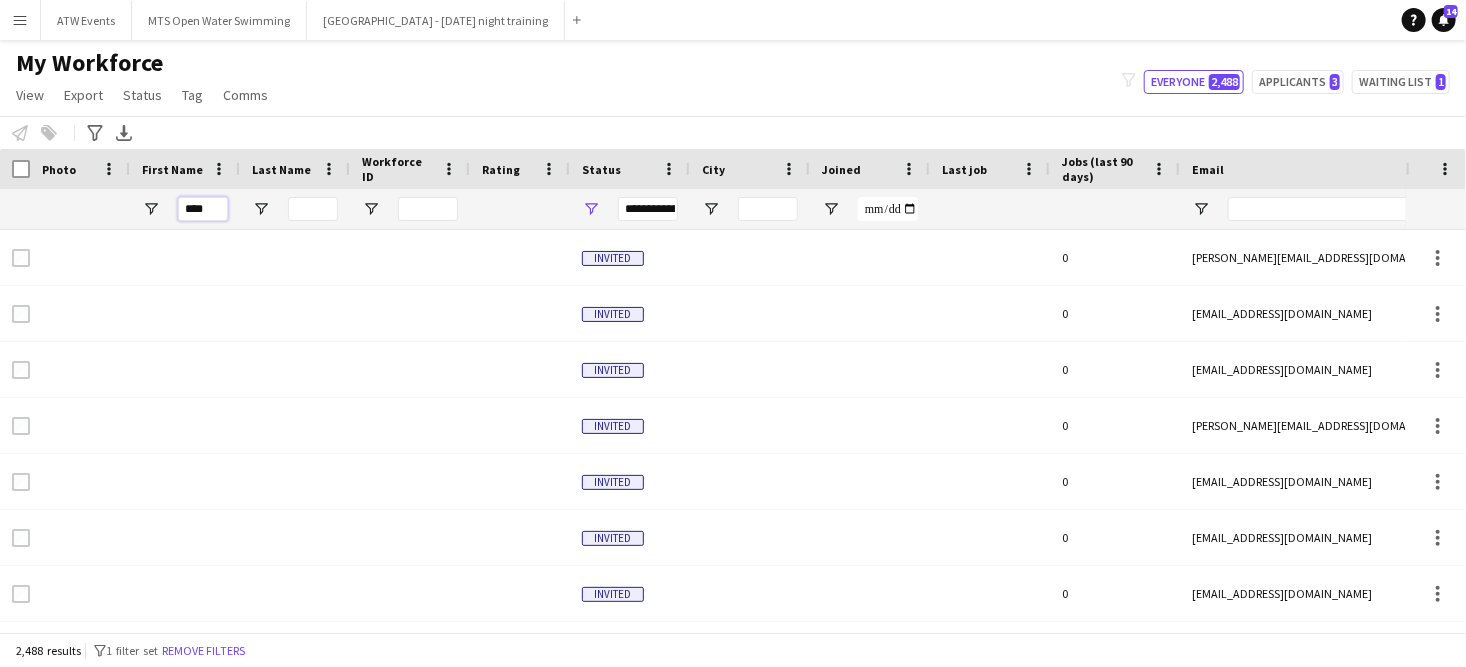 type on "****" 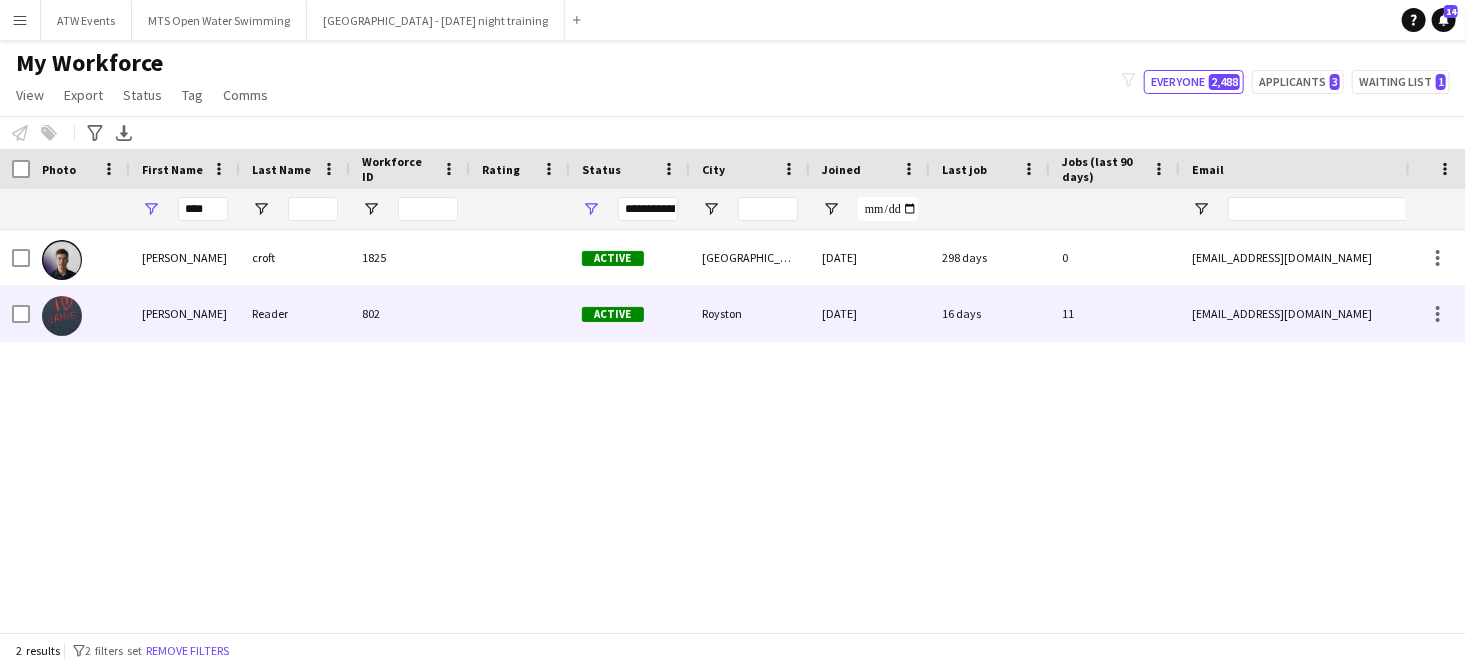 click on "[PERSON_NAME]" at bounding box center [185, 313] 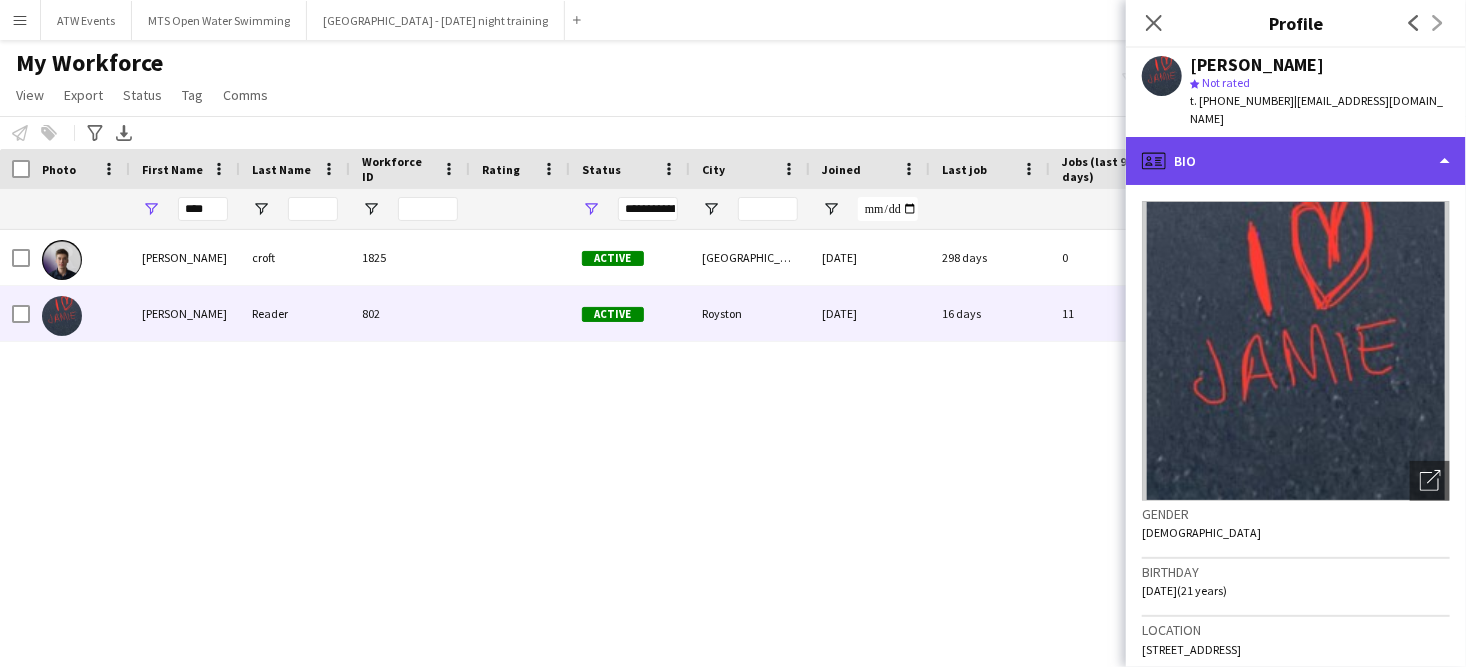 click on "profile
Bio" 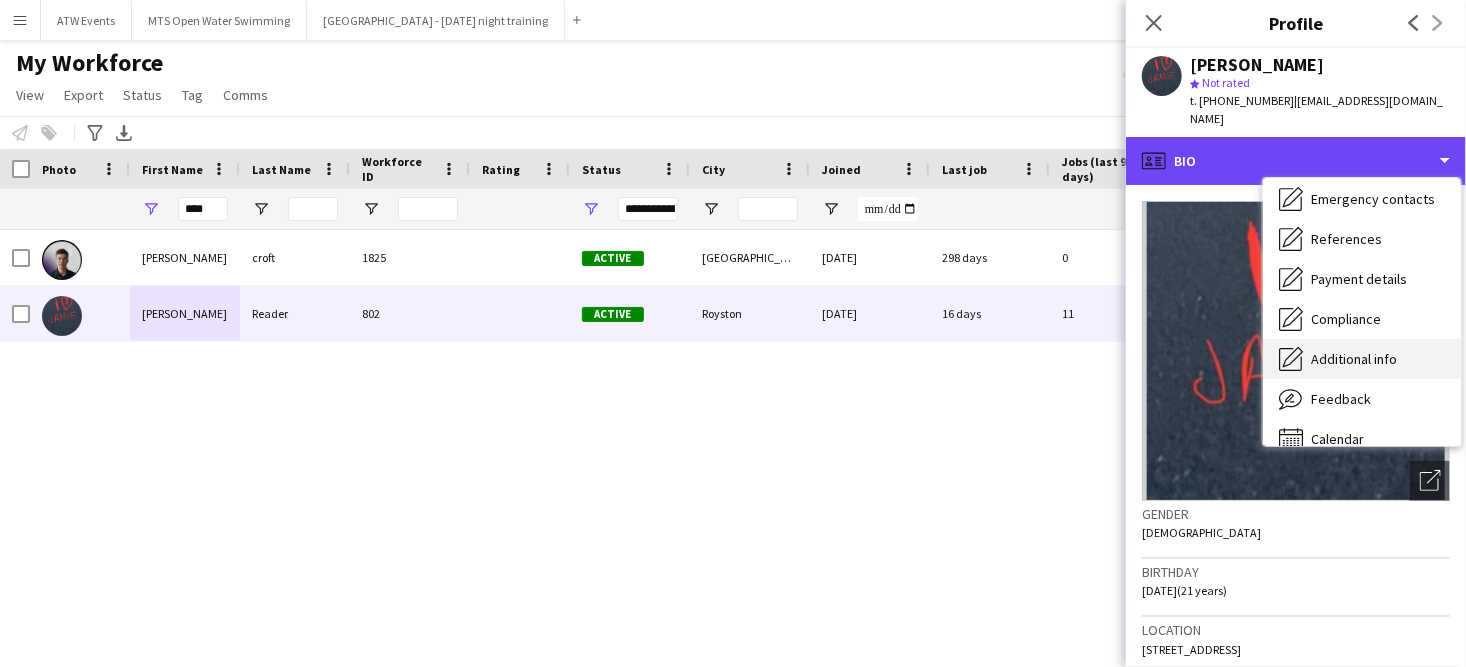 scroll, scrollTop: 188, scrollLeft: 0, axis: vertical 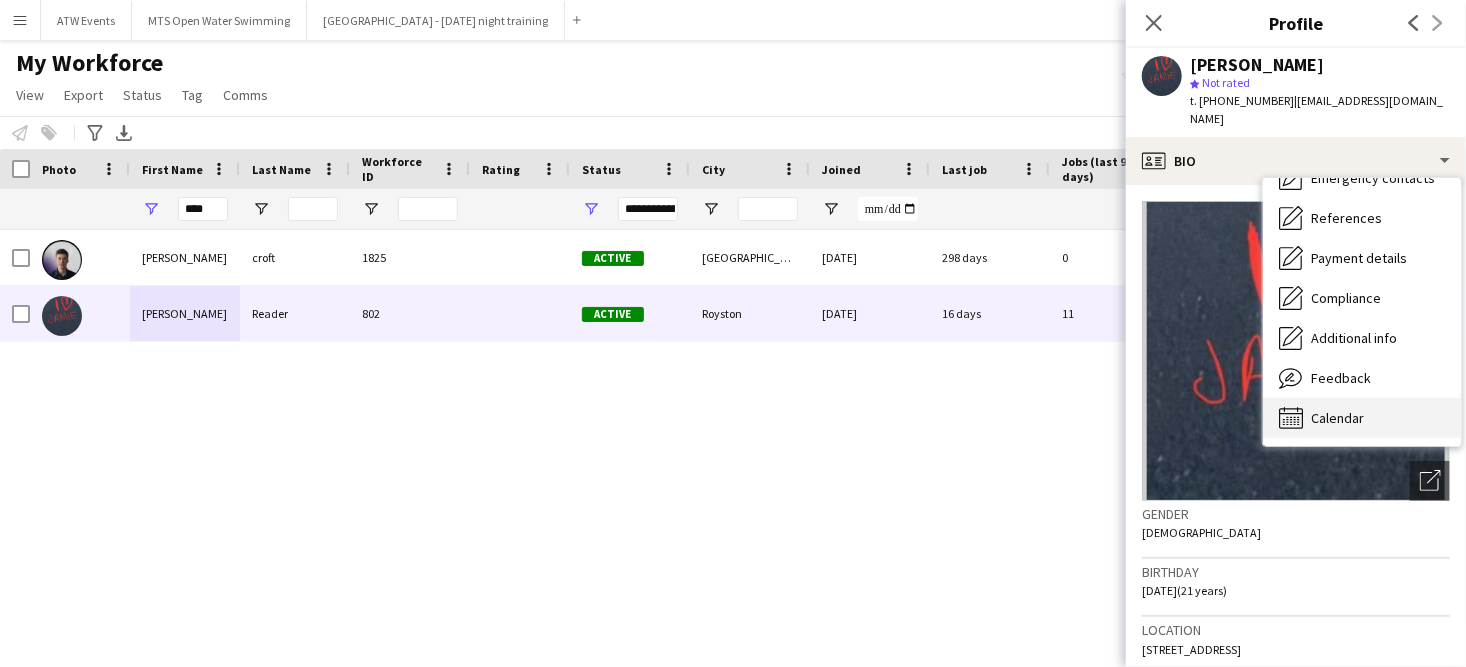 click on "Calendar" at bounding box center (1337, 418) 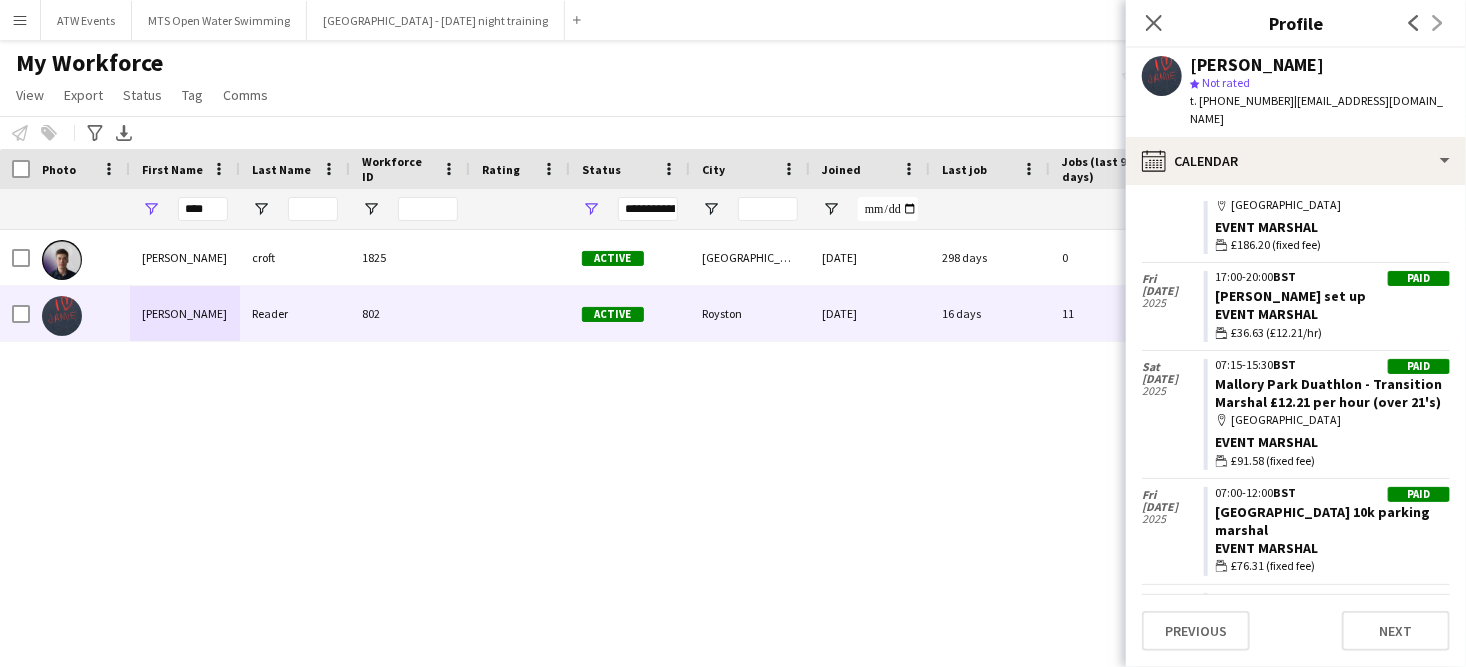 scroll, scrollTop: 1373, scrollLeft: 0, axis: vertical 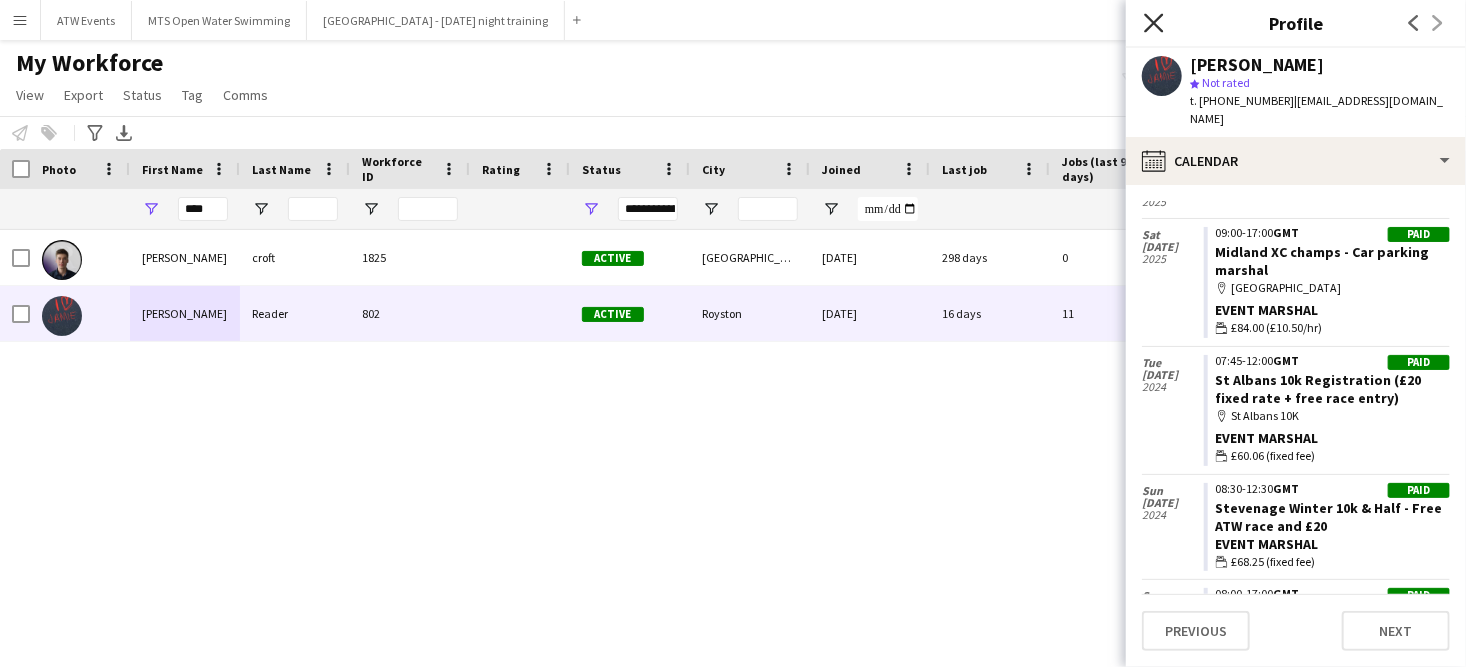 click on "Close pop-in" 